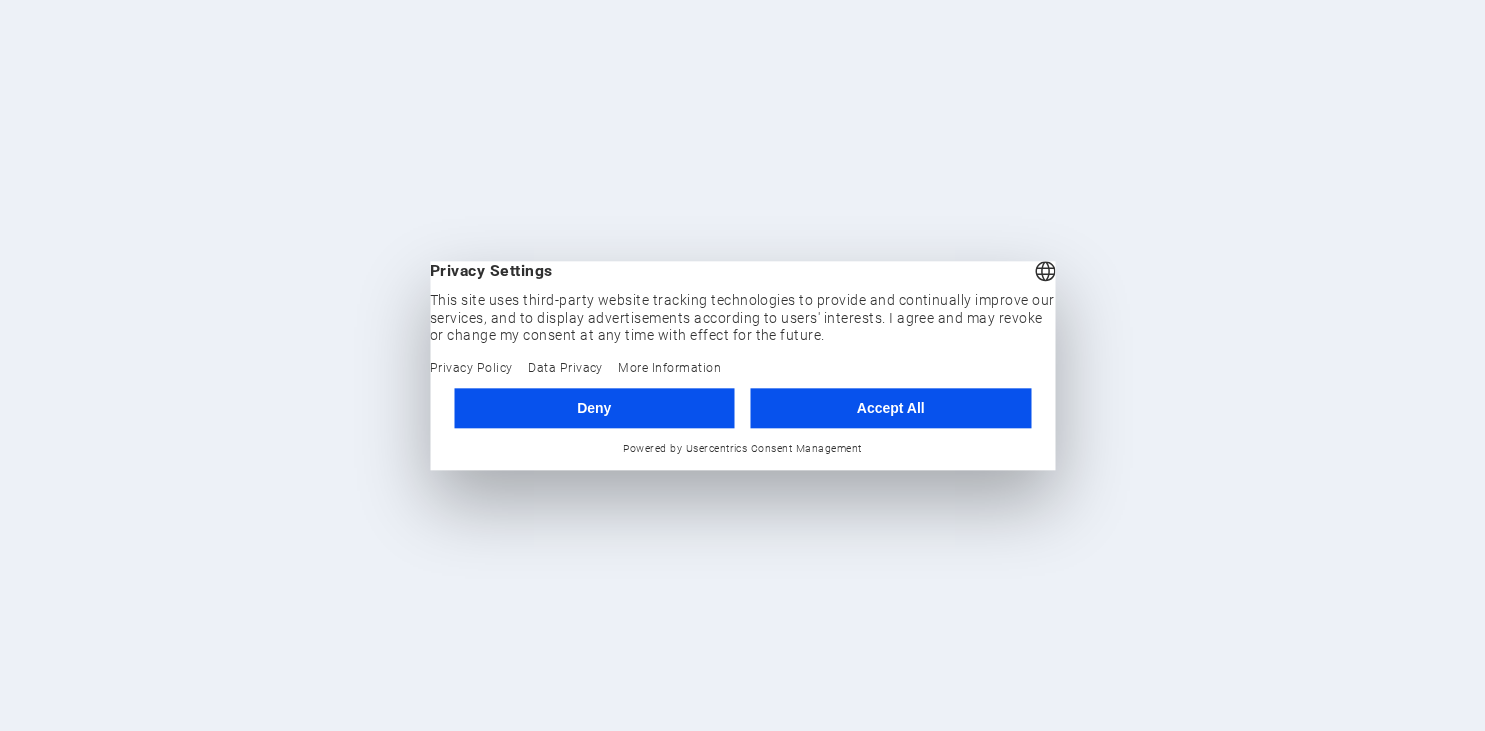 scroll, scrollTop: 0, scrollLeft: 0, axis: both 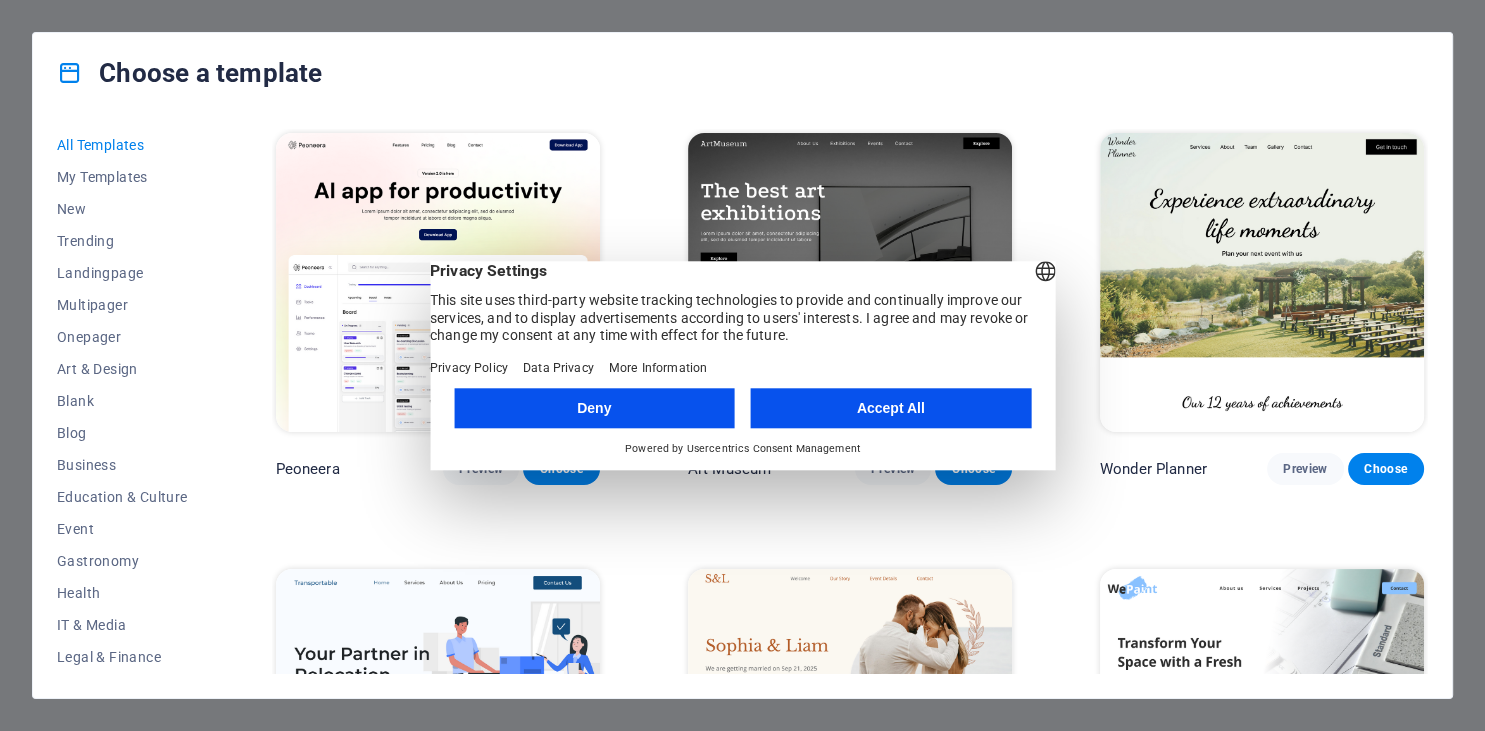click on "Deny" at bounding box center (594, 408) 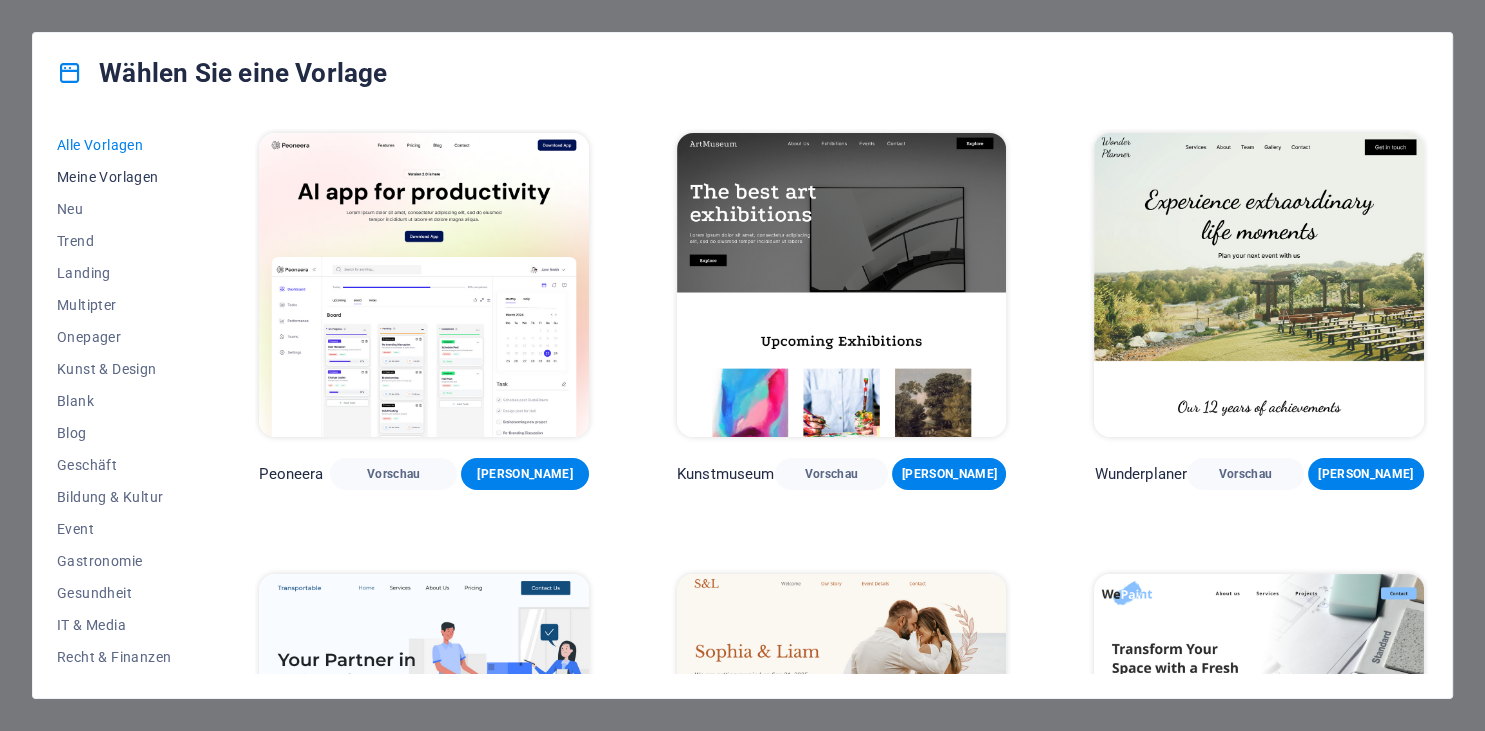 click on "Meine Vorlagen" at bounding box center [114, 177] 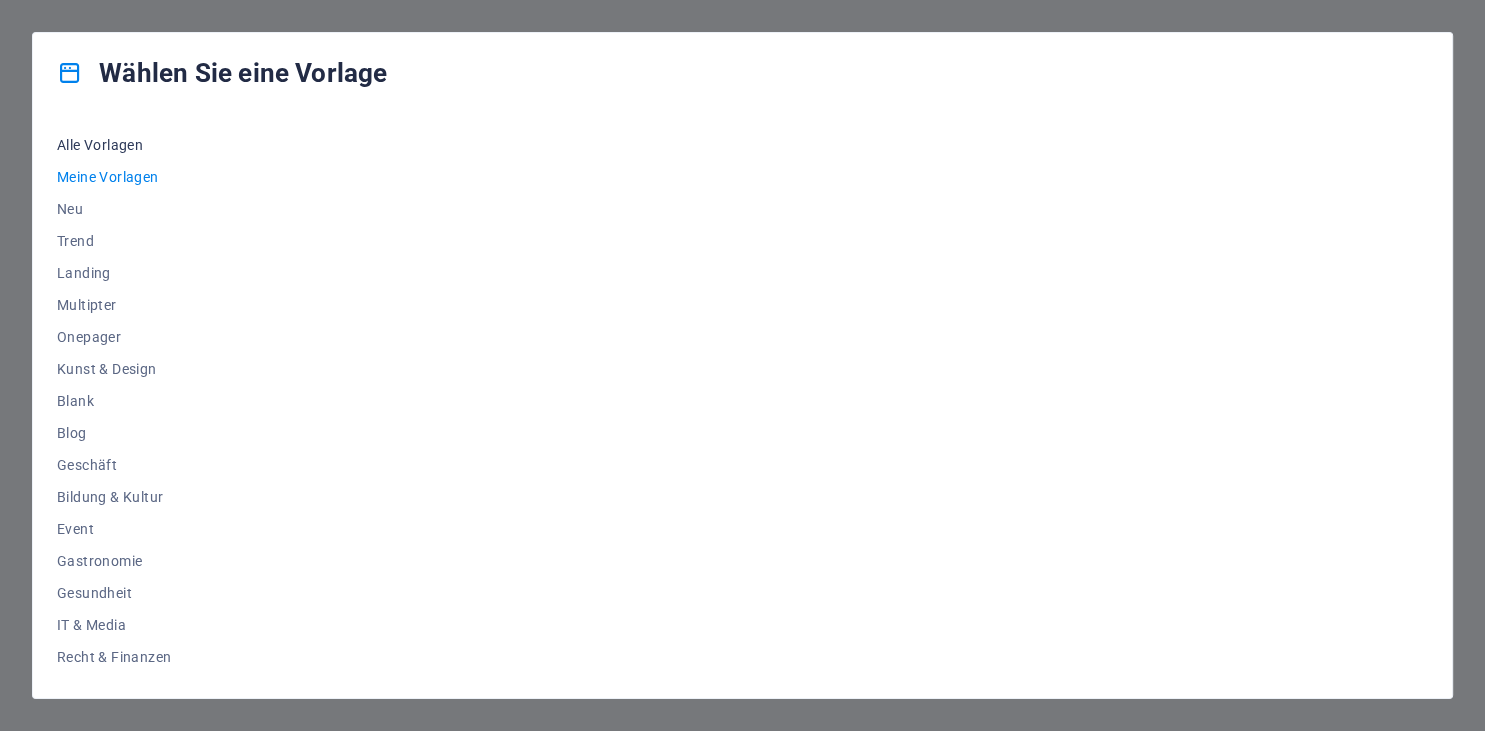 click on "Alle Vorlagen" at bounding box center (114, 145) 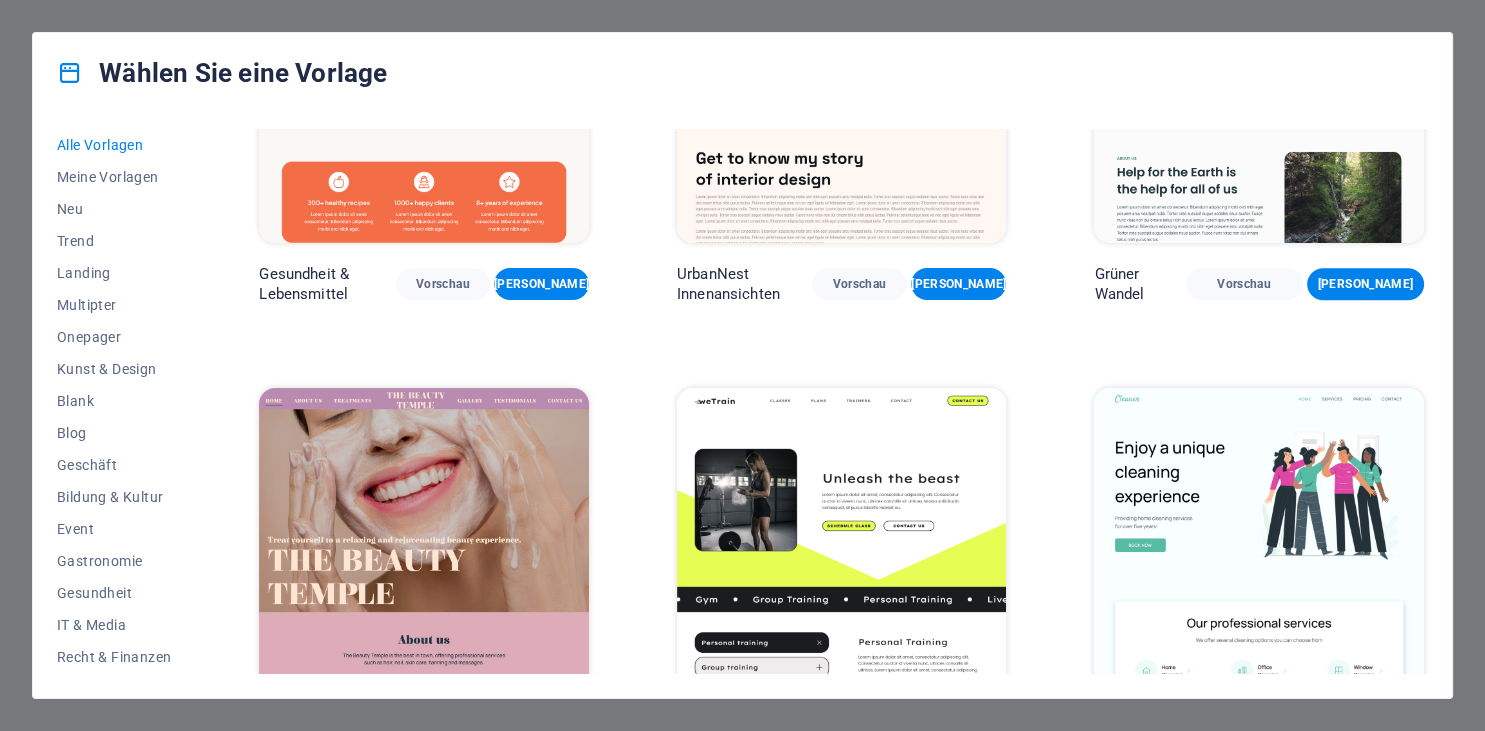 scroll, scrollTop: 1973, scrollLeft: 0, axis: vertical 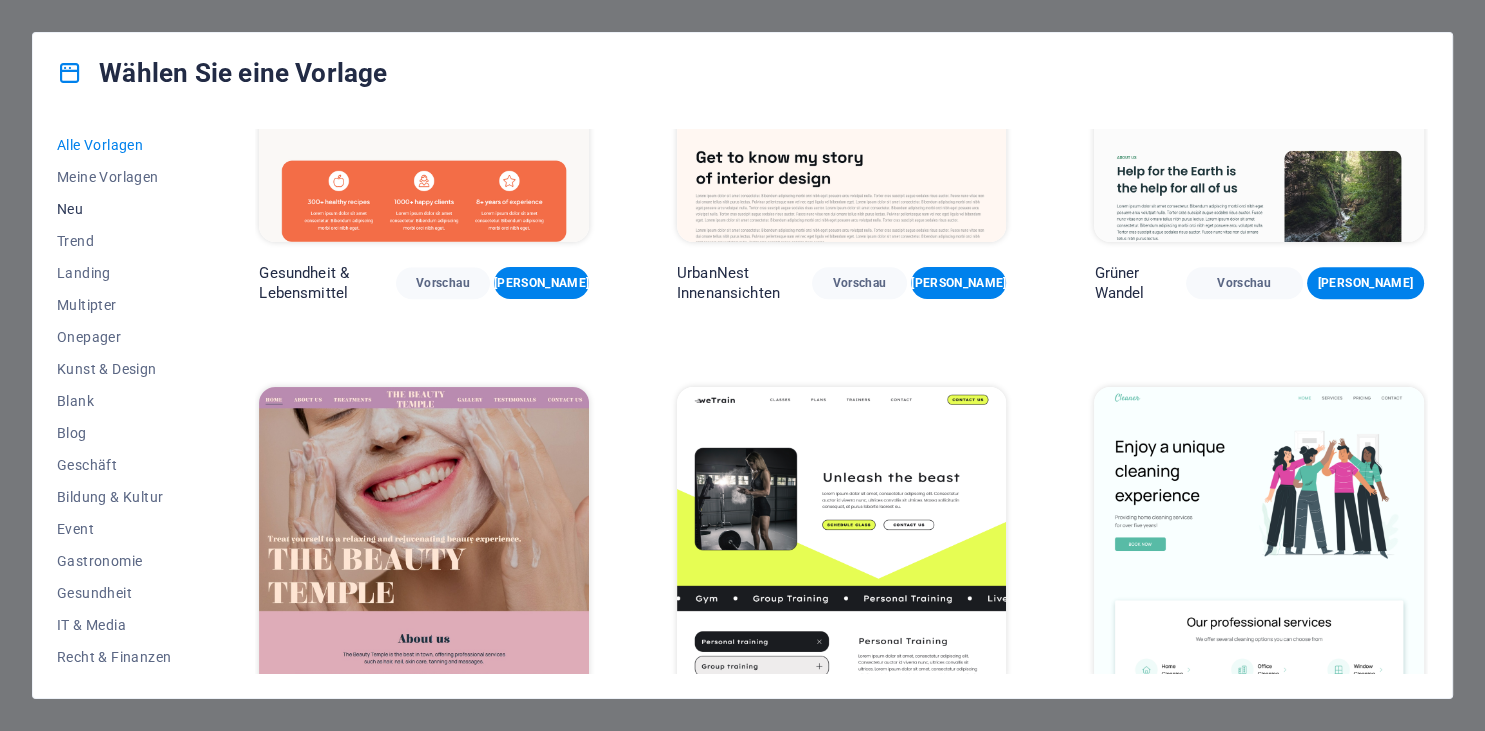 click on "Neu" at bounding box center [114, 209] 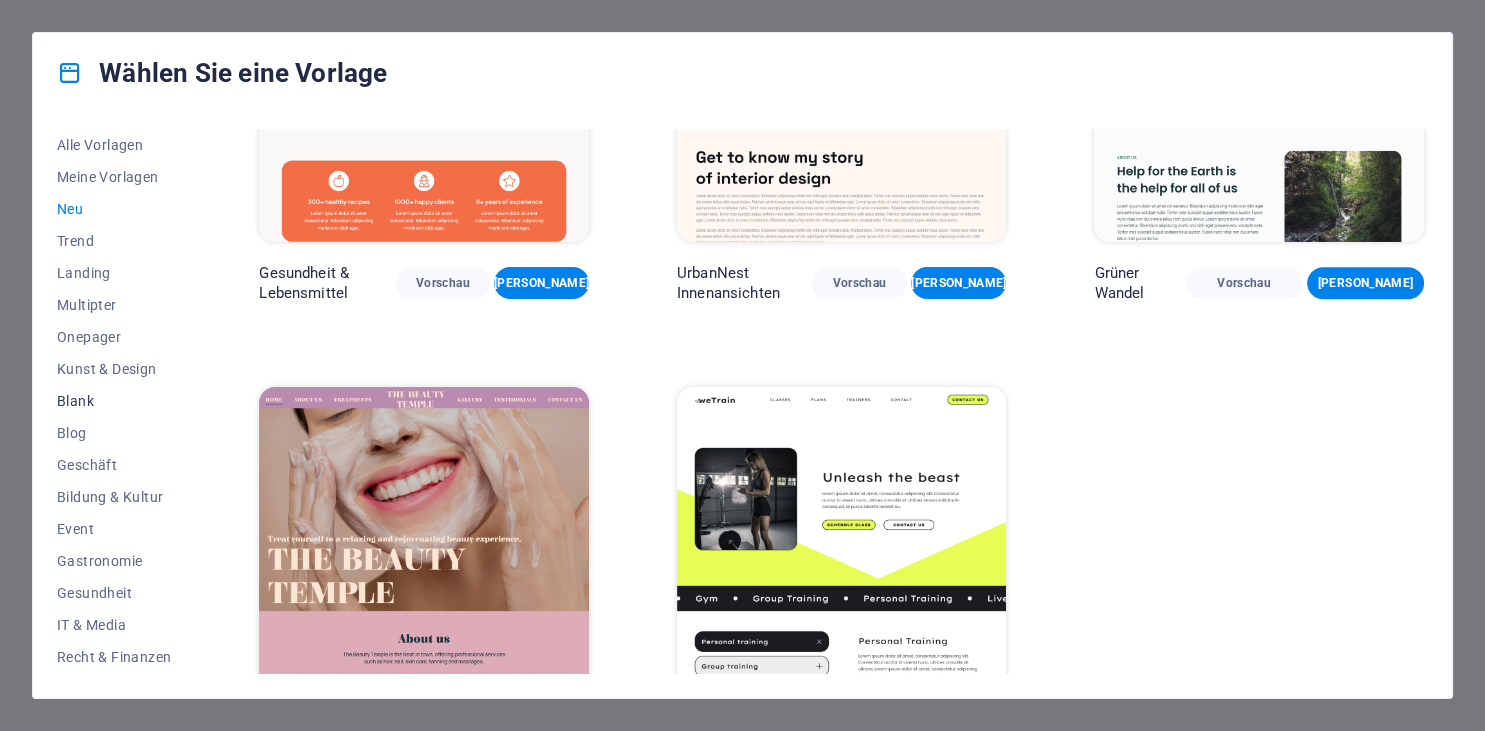 click on "Blank" at bounding box center (114, 401) 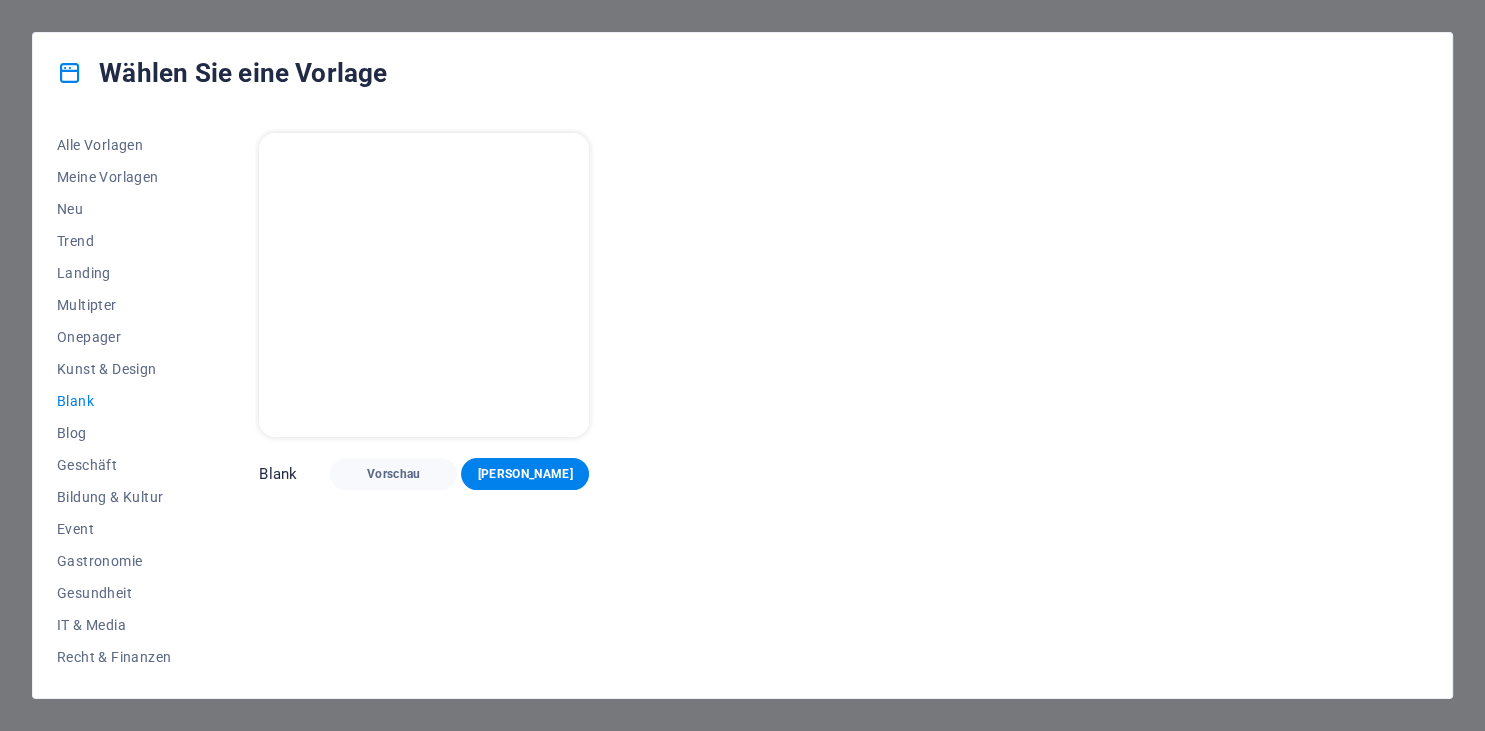scroll, scrollTop: 0, scrollLeft: 0, axis: both 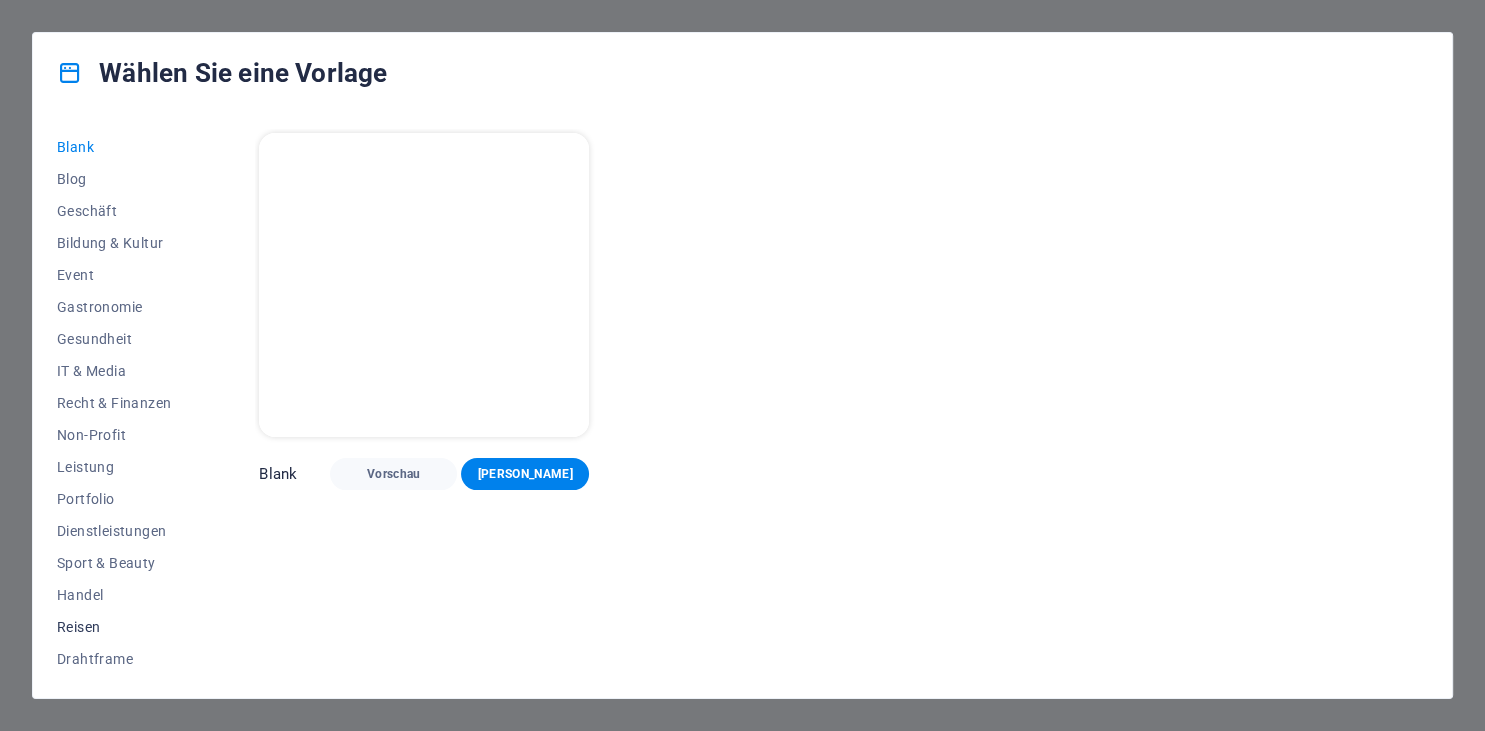 click on "Reisen" at bounding box center [114, 627] 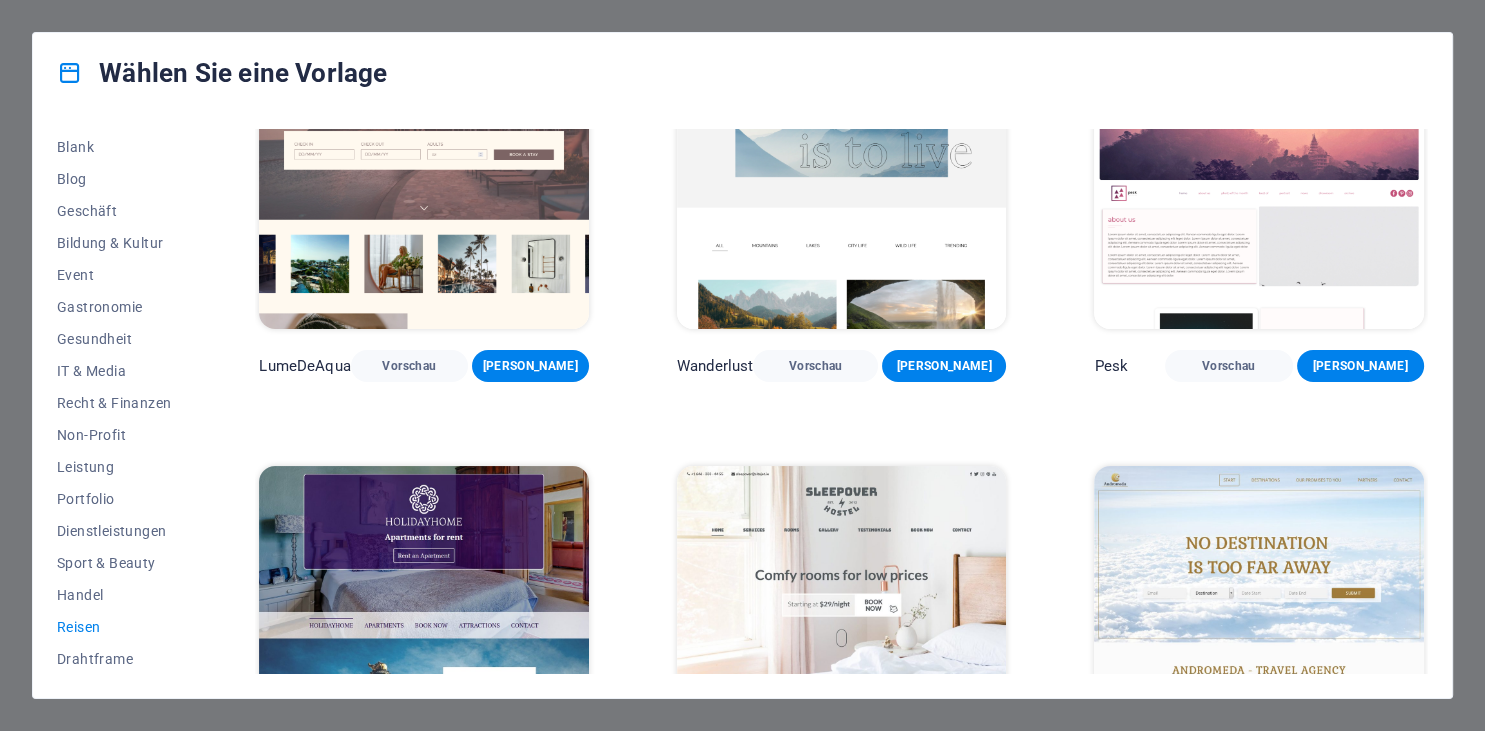 scroll, scrollTop: 0, scrollLeft: 0, axis: both 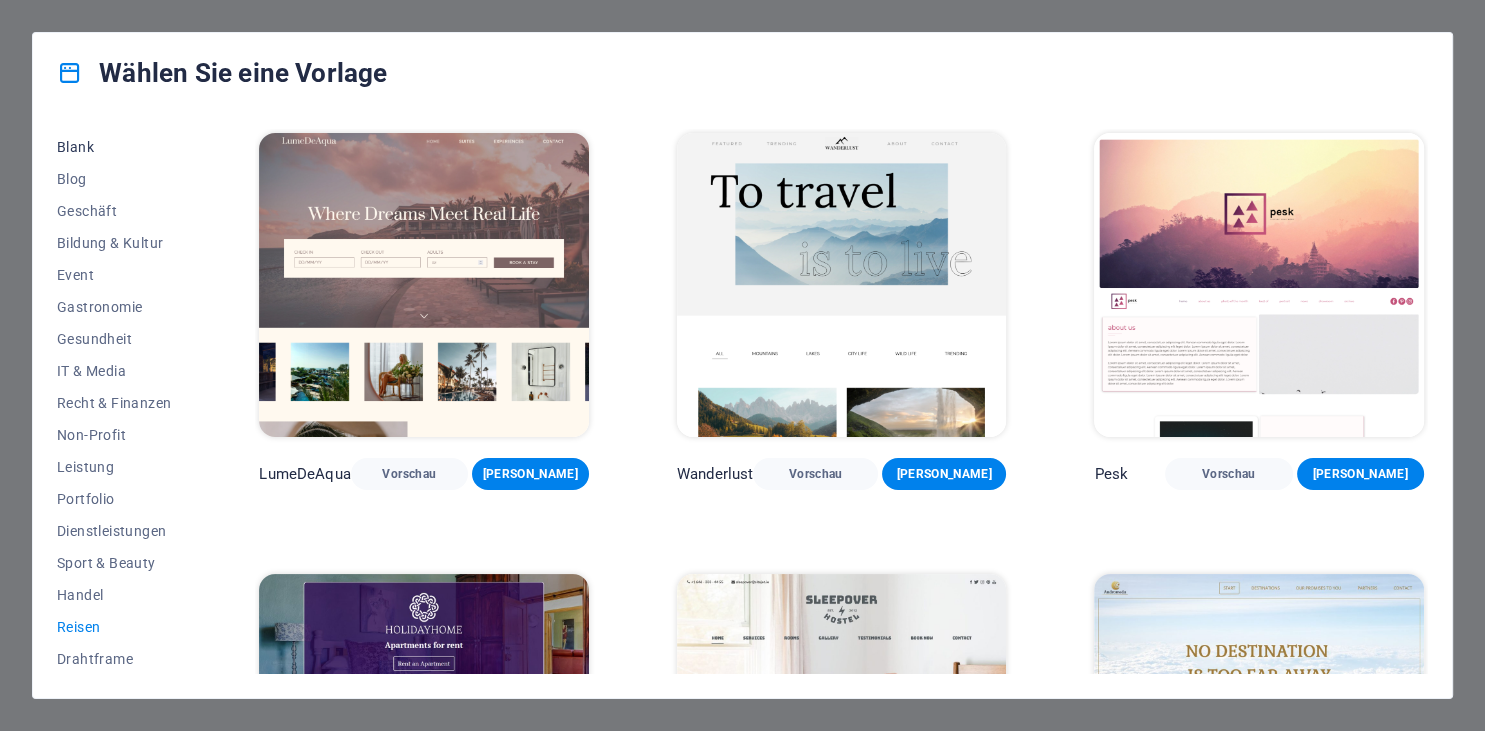 click on "Blank" at bounding box center [114, 147] 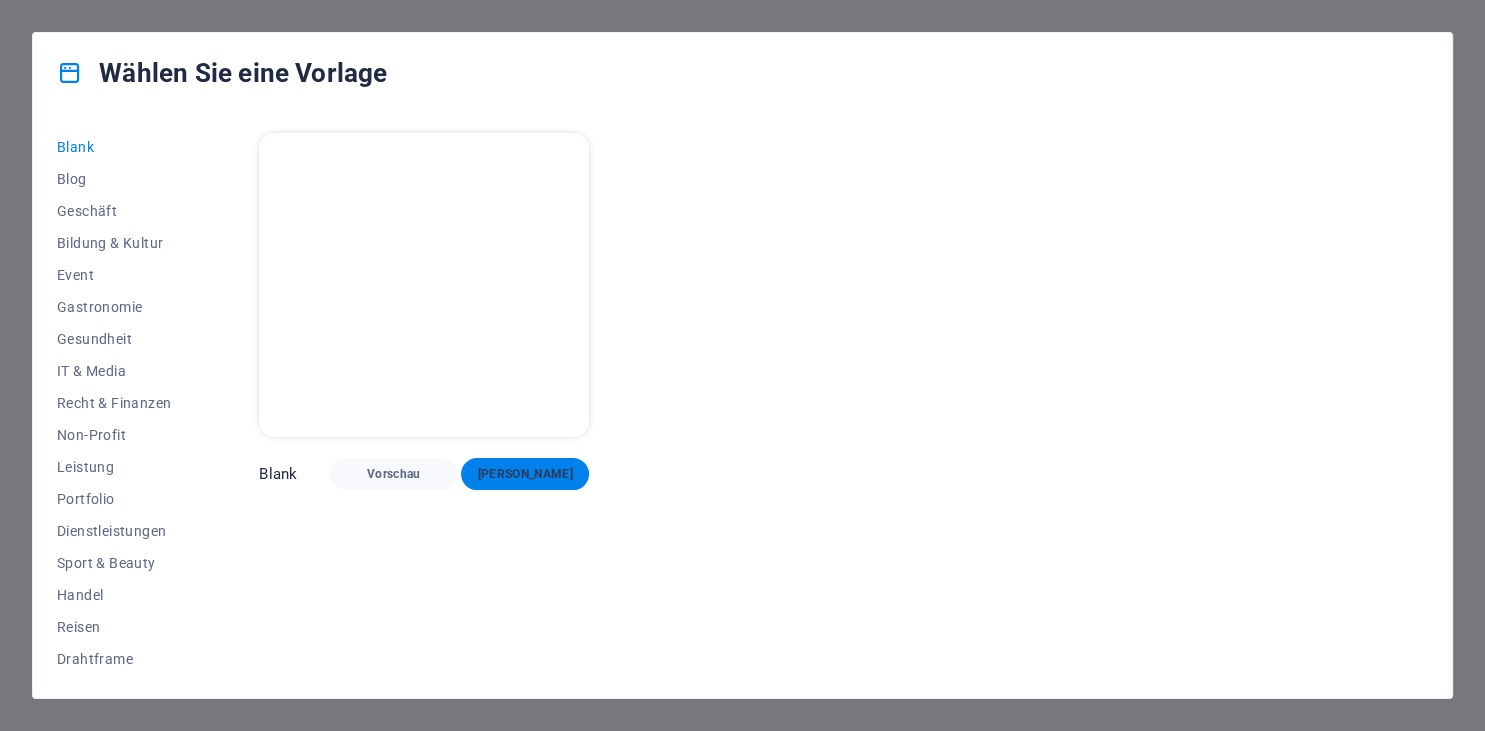 click on "Wähle" at bounding box center (524, 474) 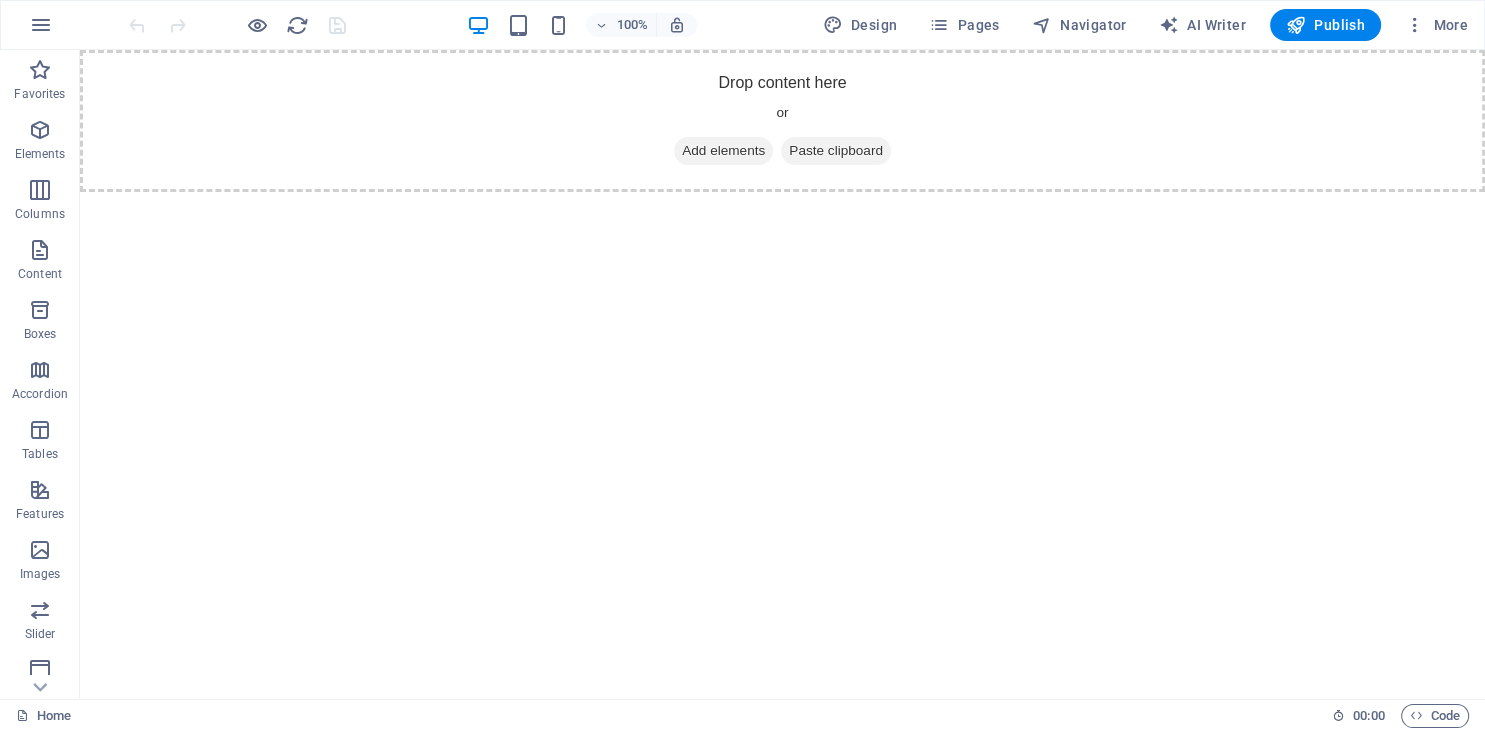 scroll, scrollTop: 0, scrollLeft: 0, axis: both 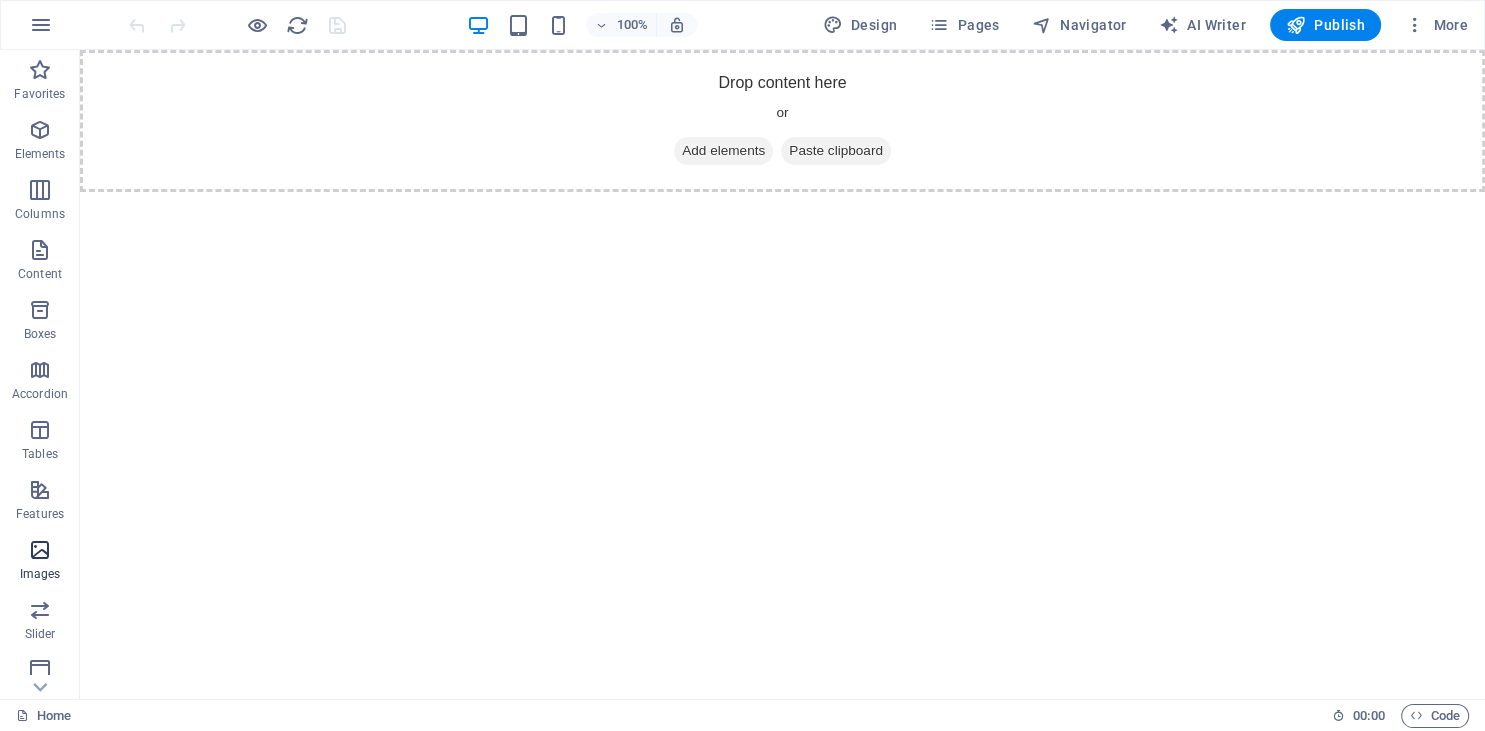 click at bounding box center [40, 550] 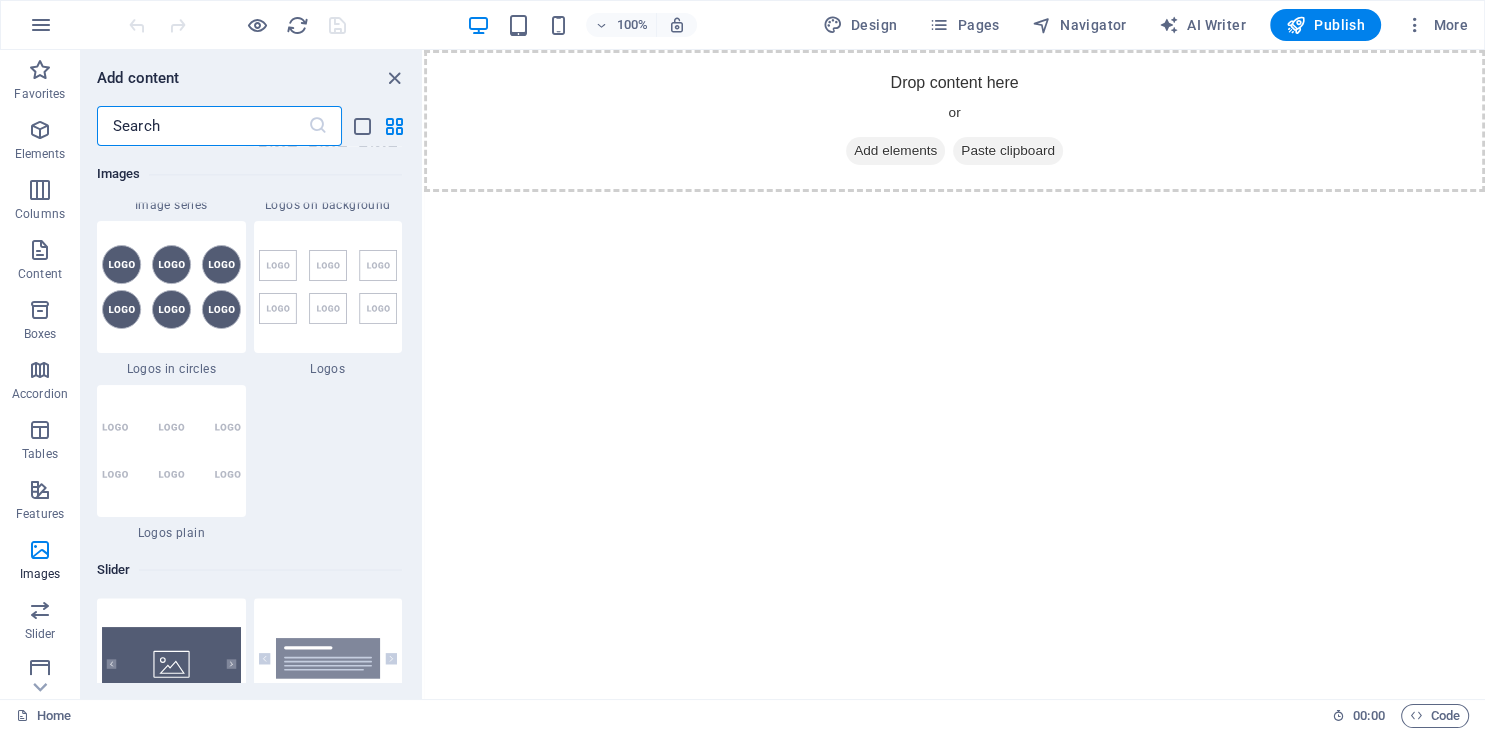 scroll, scrollTop: 10779, scrollLeft: 0, axis: vertical 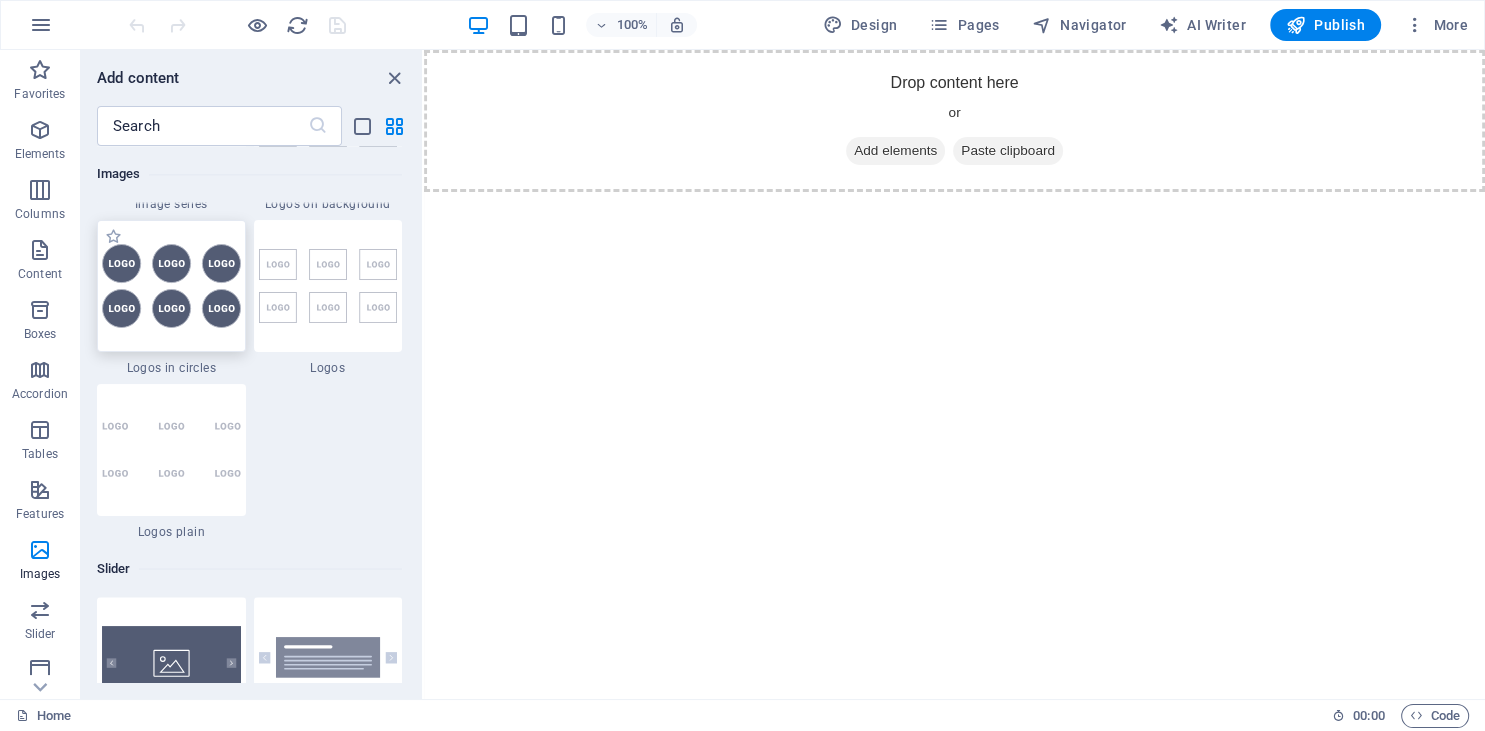 click at bounding box center [171, 286] 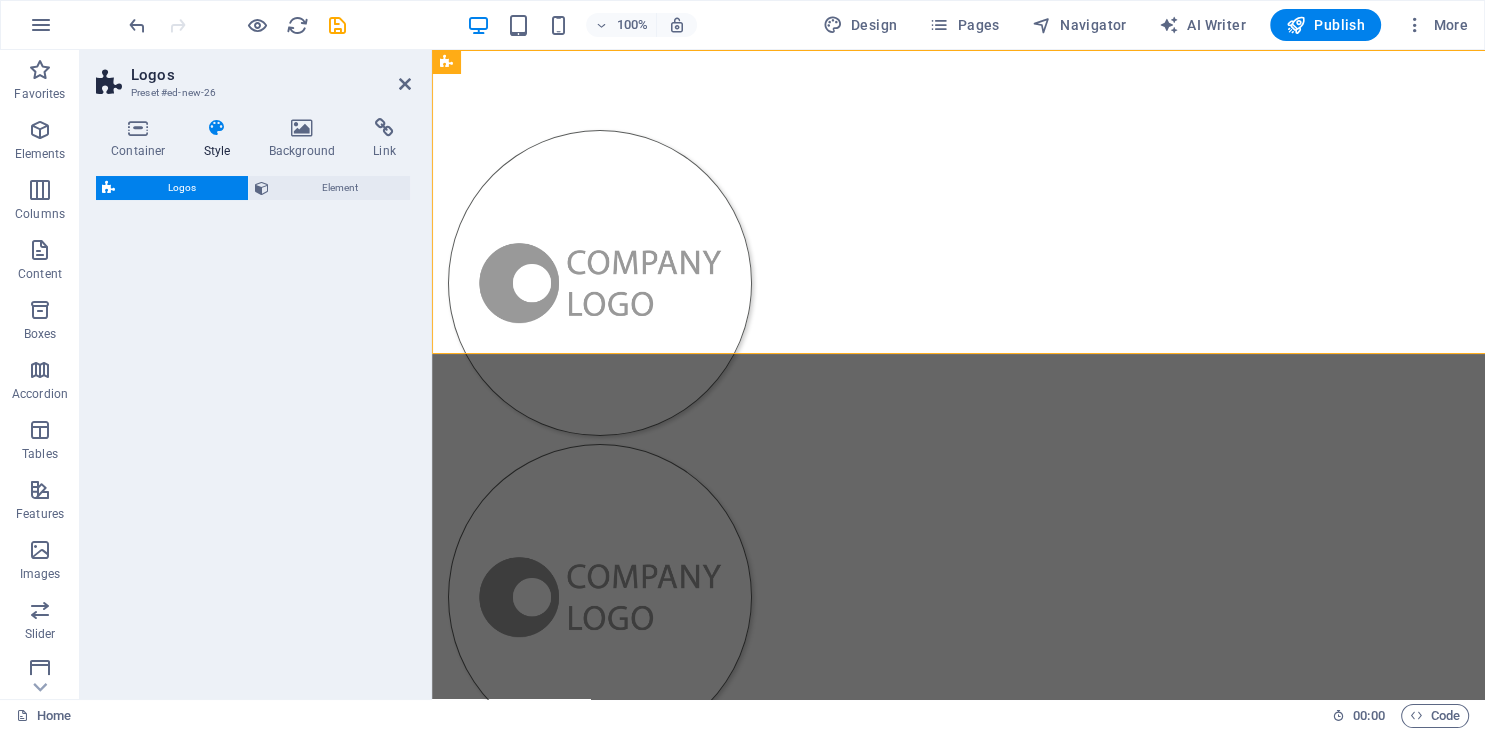 select on "rem" 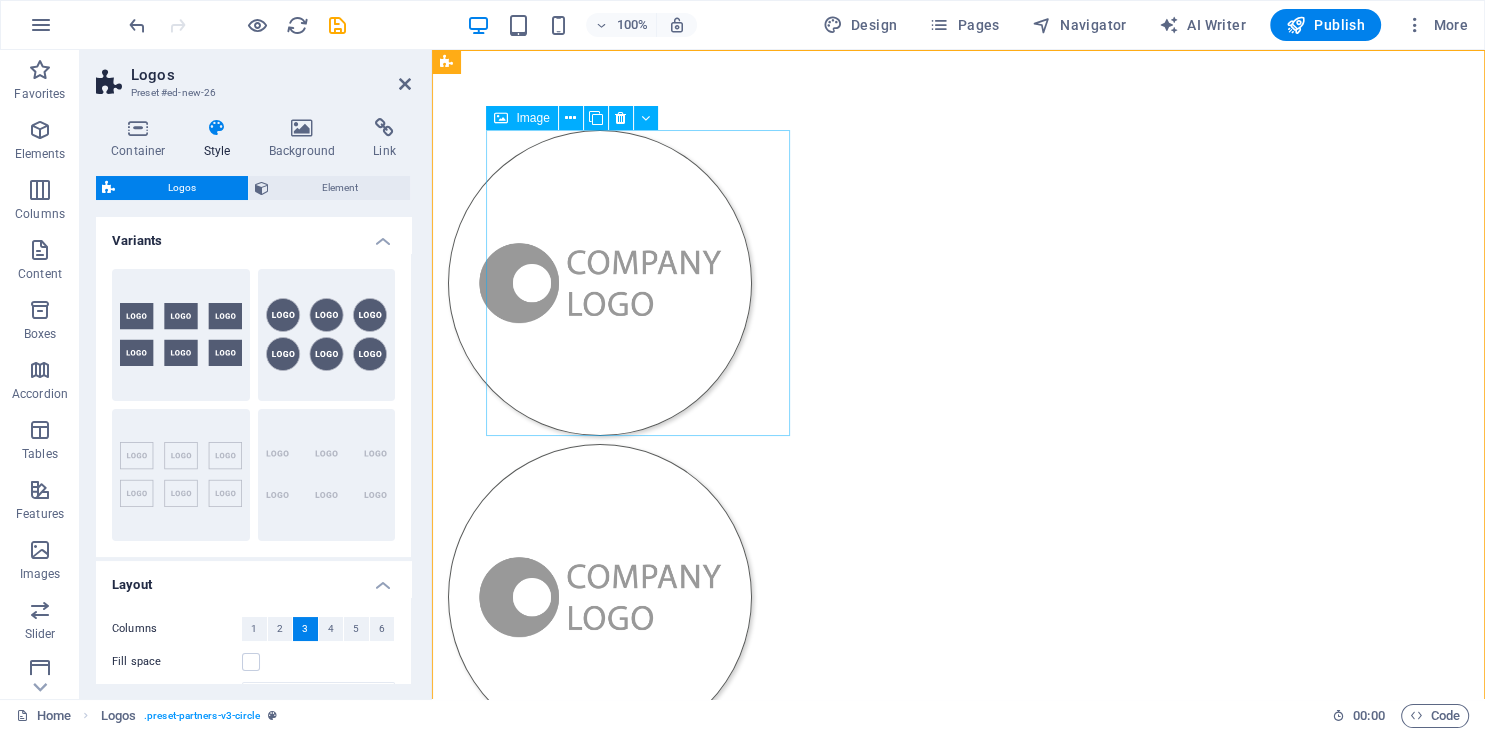 click at bounding box center [600, 283] 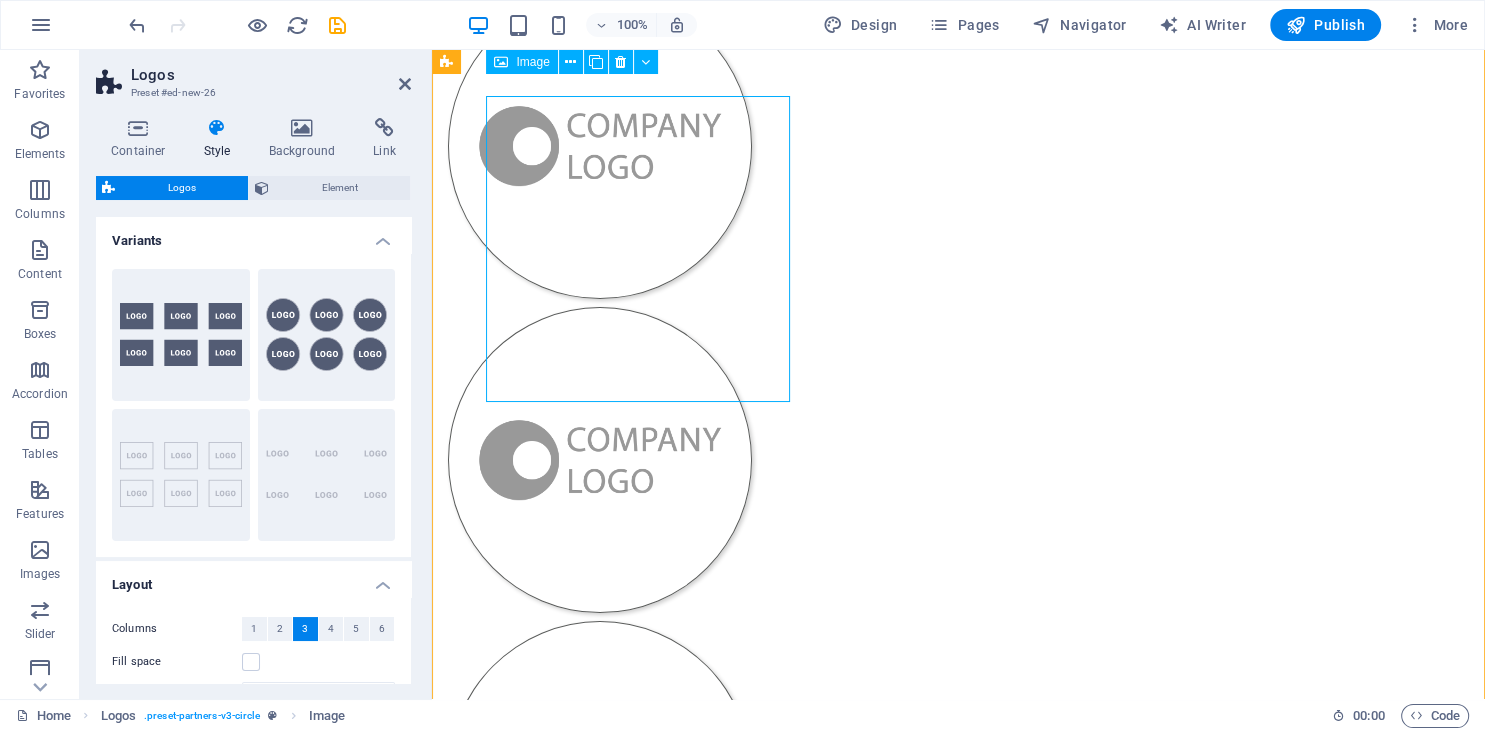scroll, scrollTop: 0, scrollLeft: 0, axis: both 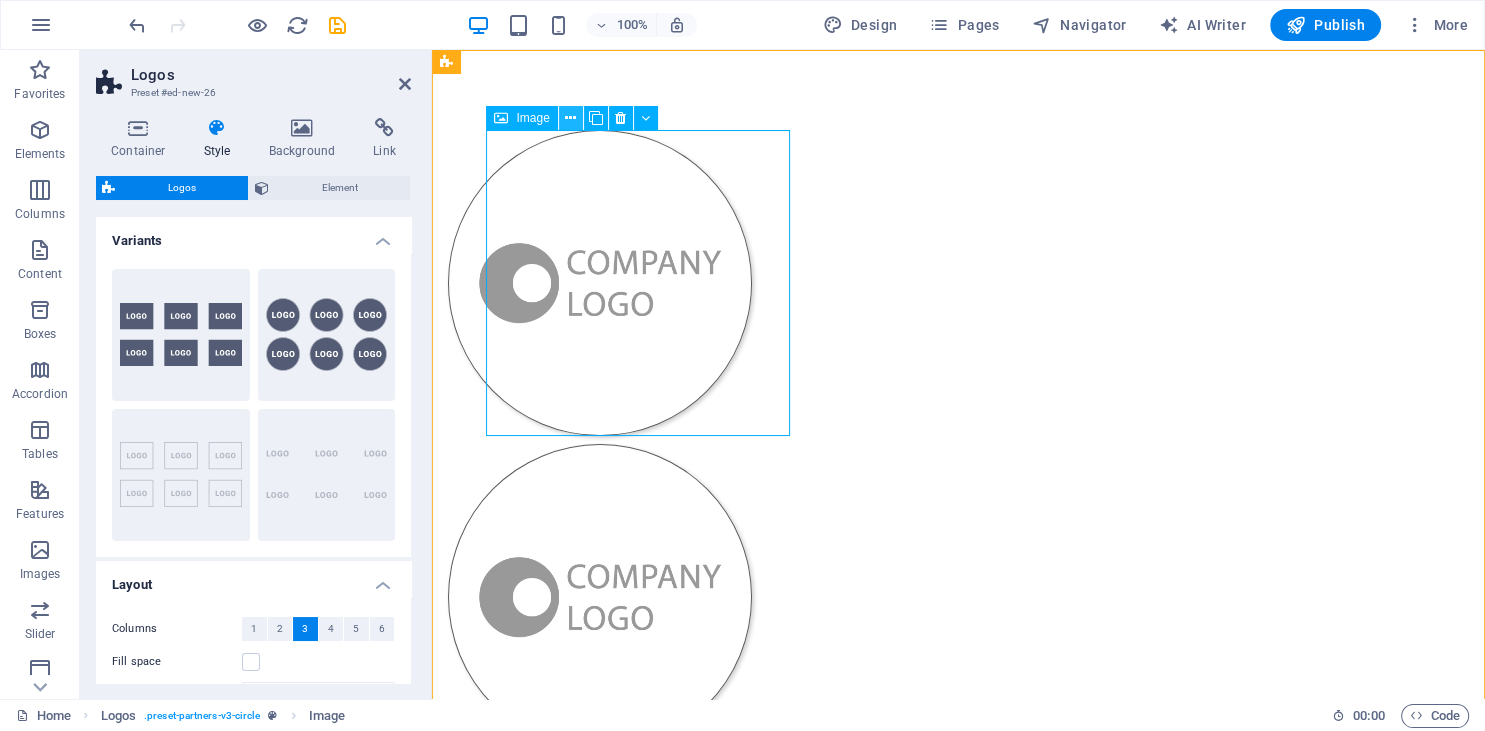click at bounding box center [570, 118] 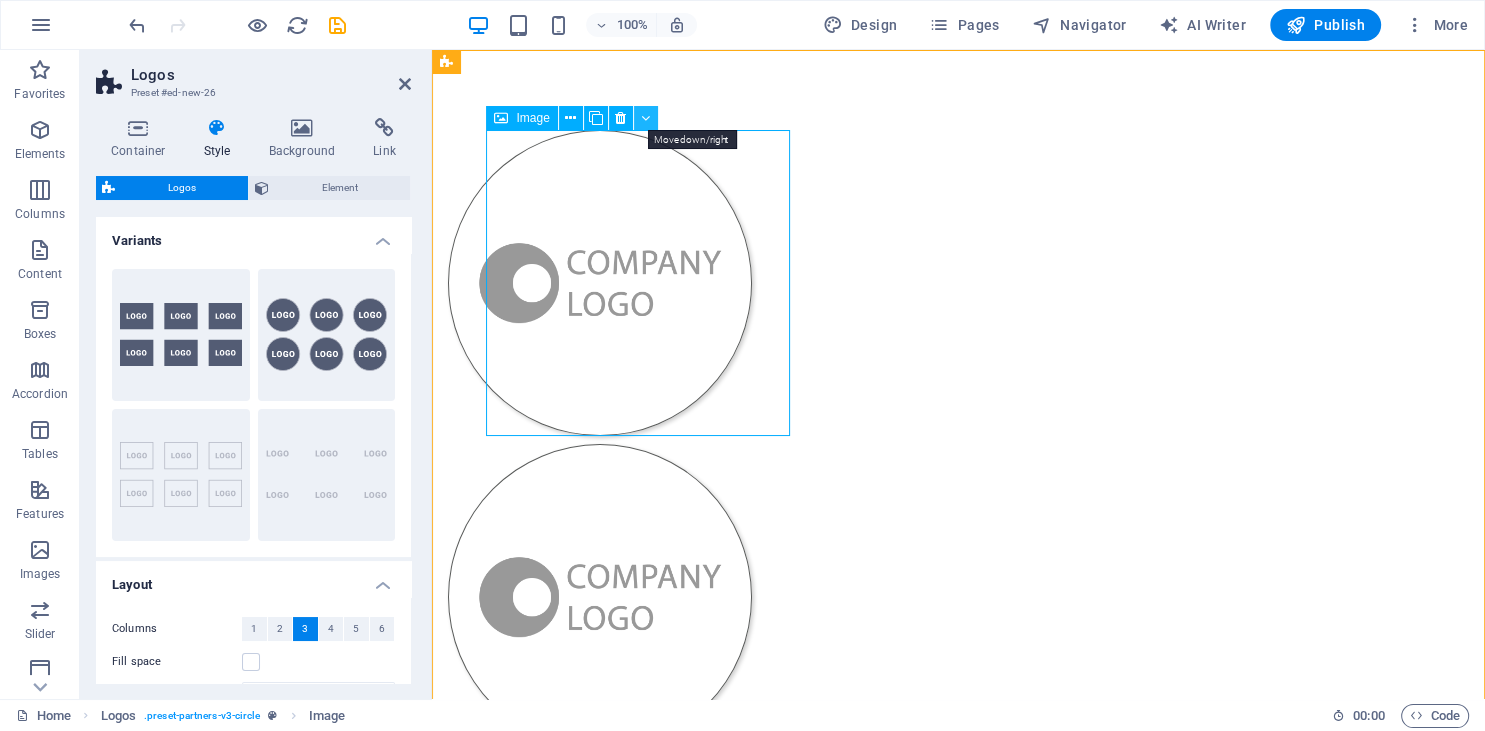 click at bounding box center [645, 118] 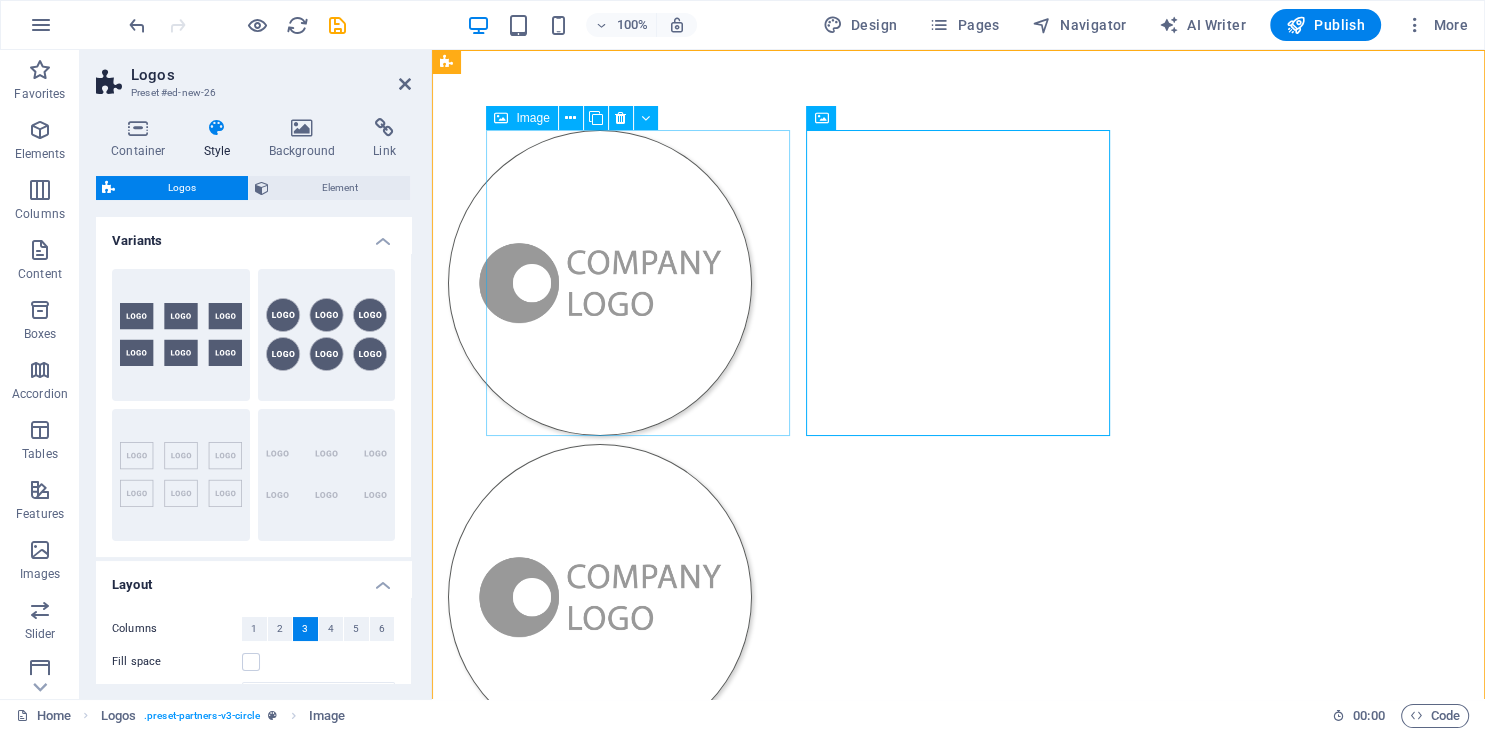 click at bounding box center [600, 283] 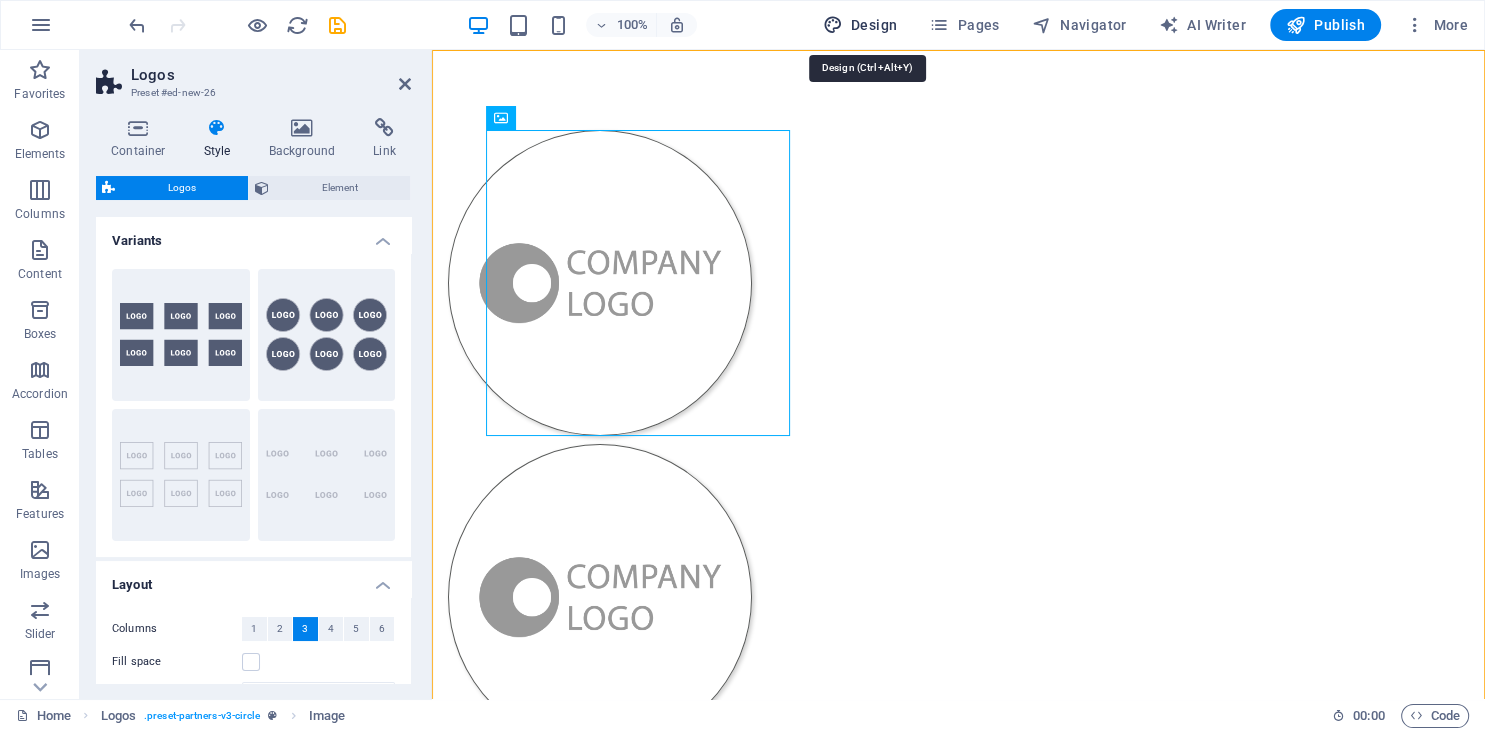 click on "Design" at bounding box center [860, 25] 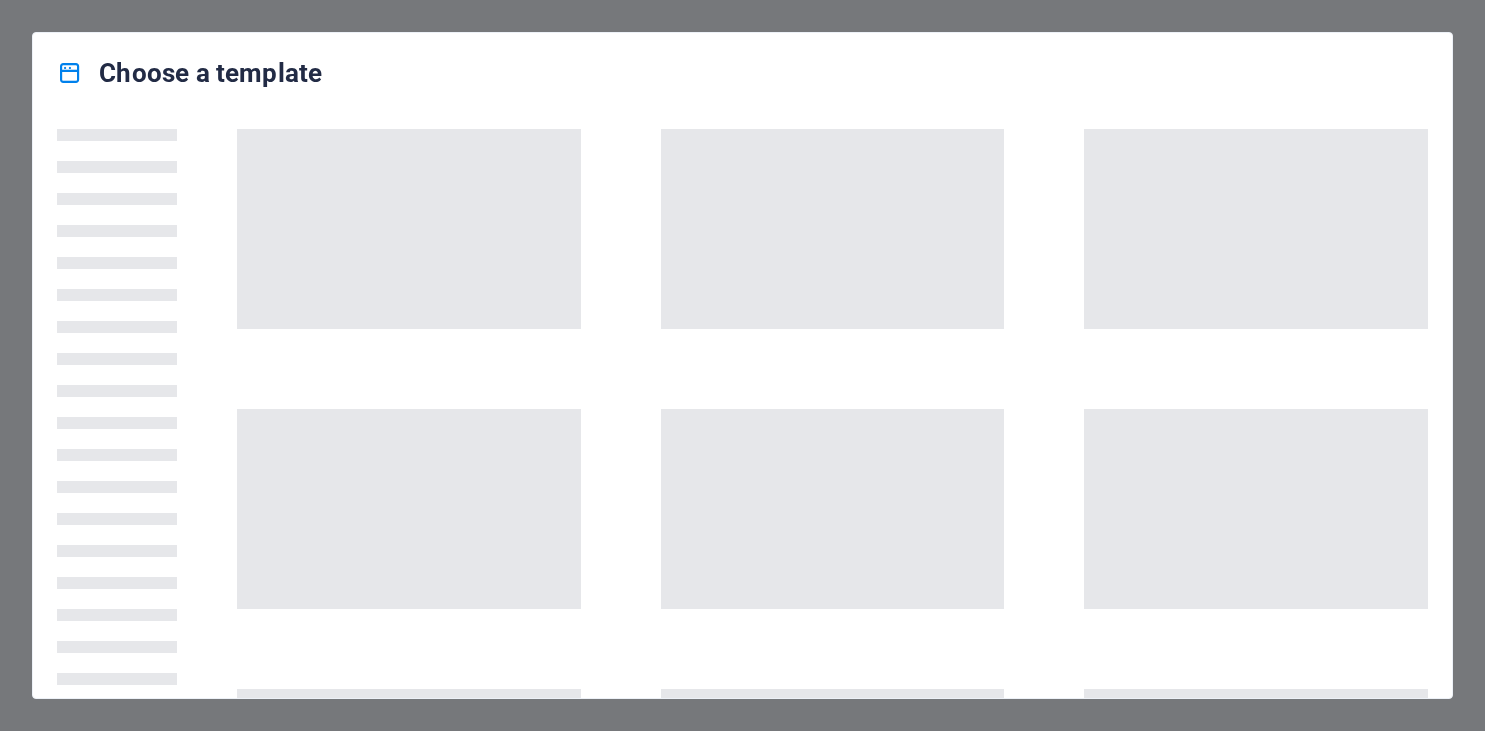 scroll, scrollTop: 0, scrollLeft: 0, axis: both 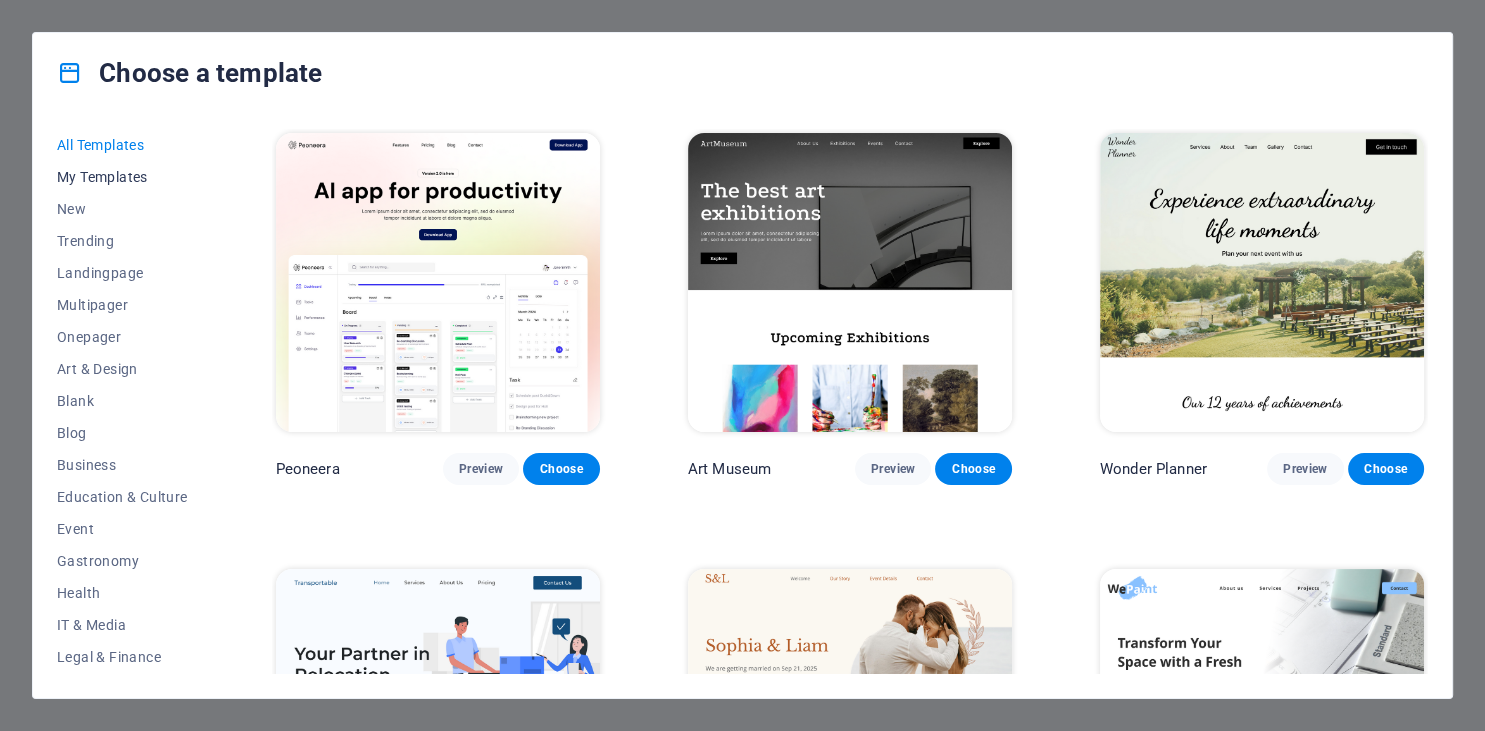 click on "My Templates" at bounding box center (122, 177) 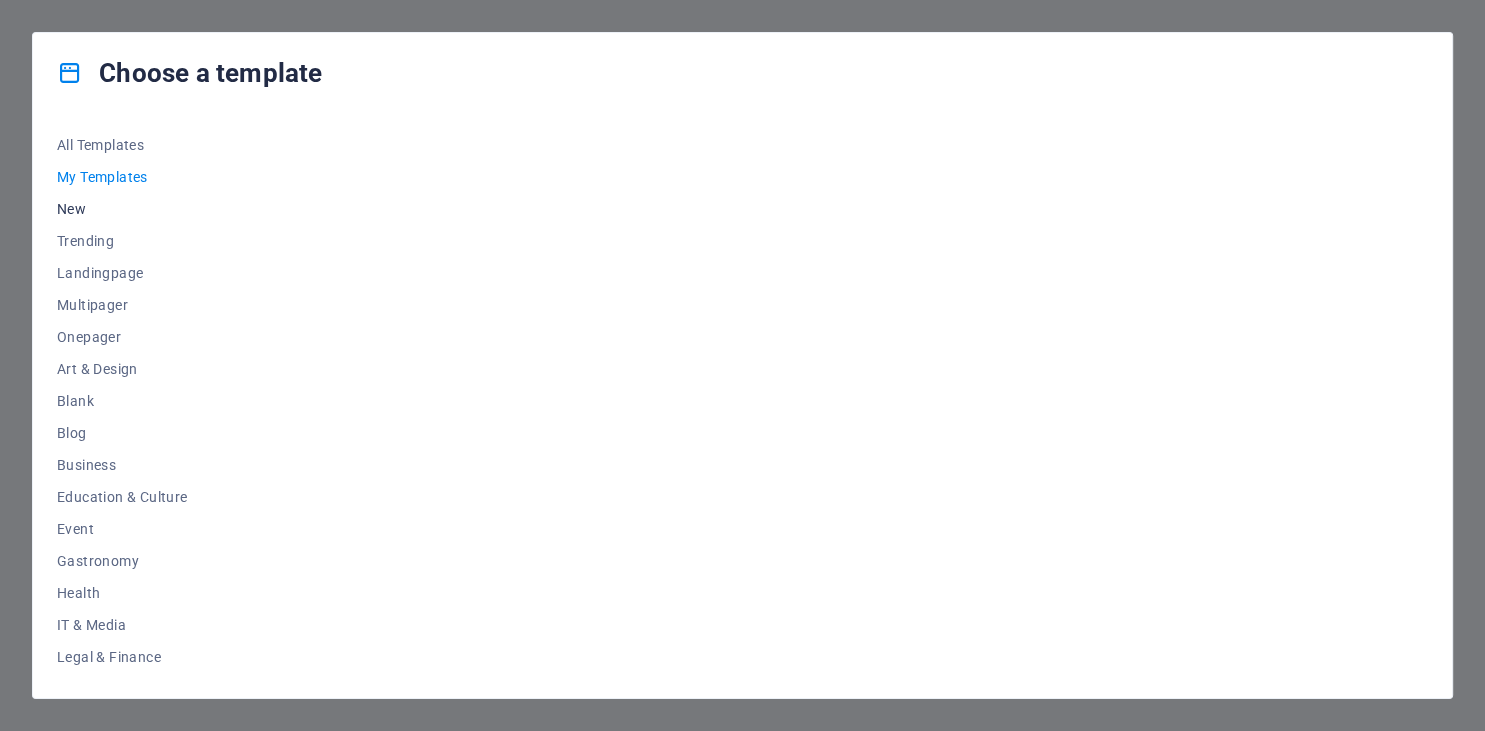 click on "New" at bounding box center [122, 209] 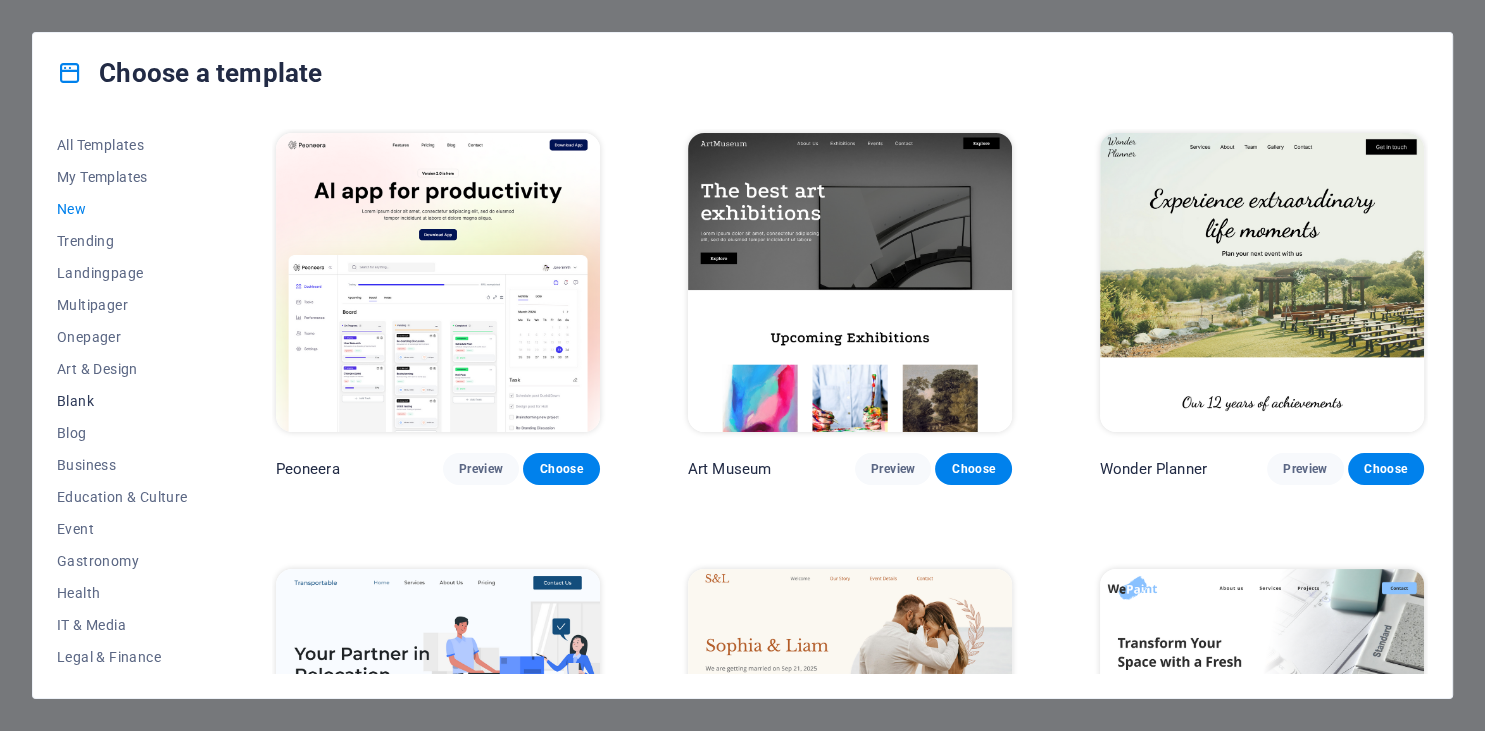 click on "Blank" at bounding box center [122, 401] 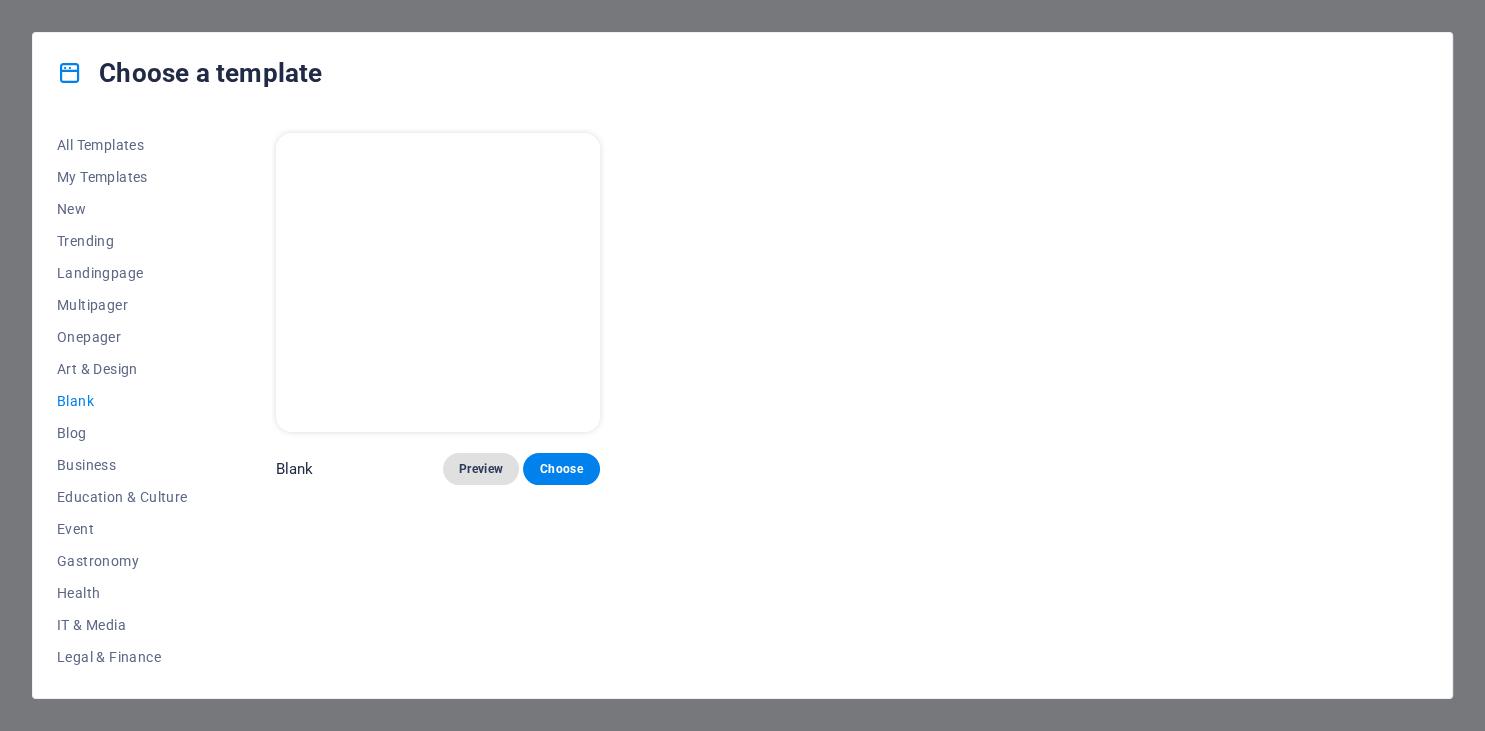 click on "Preview" at bounding box center [481, 469] 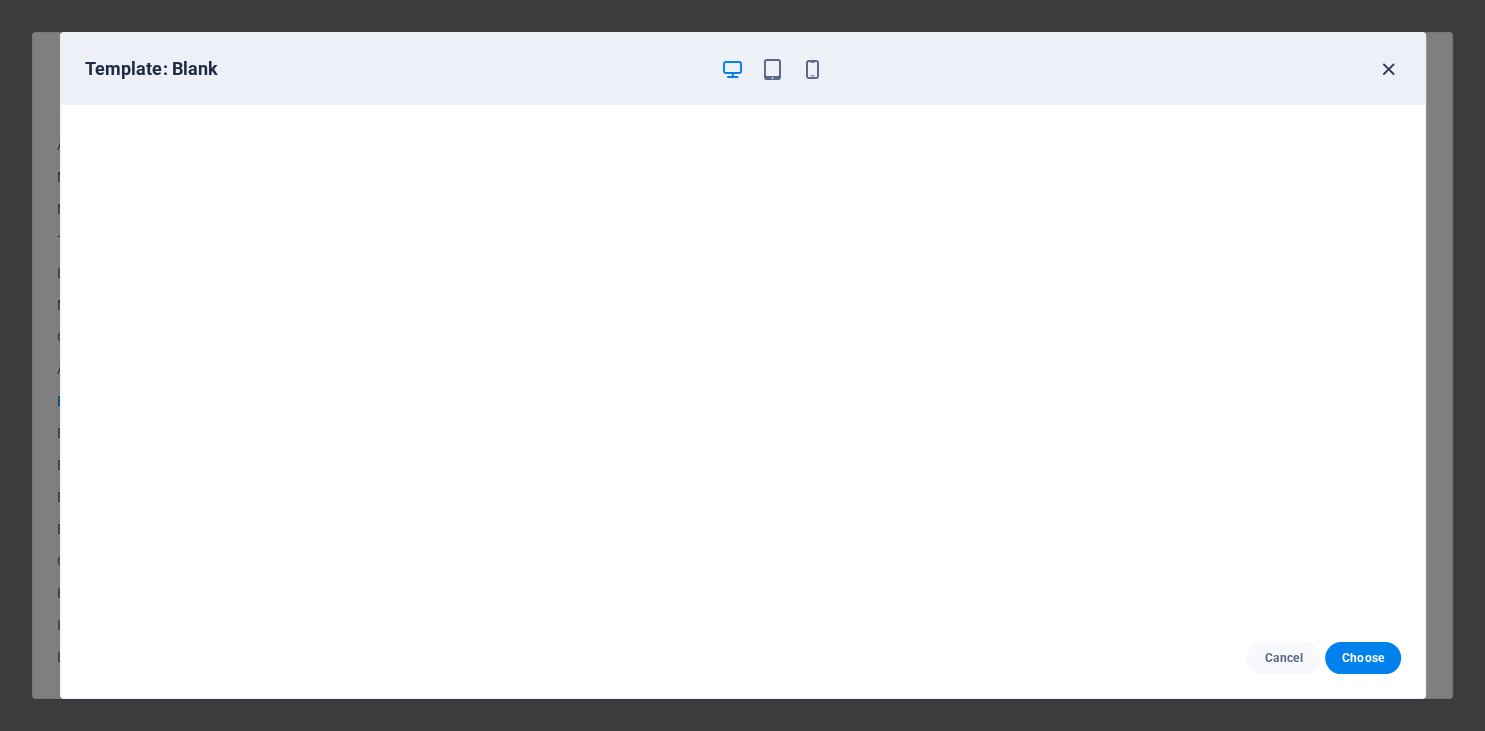 click at bounding box center (1388, 69) 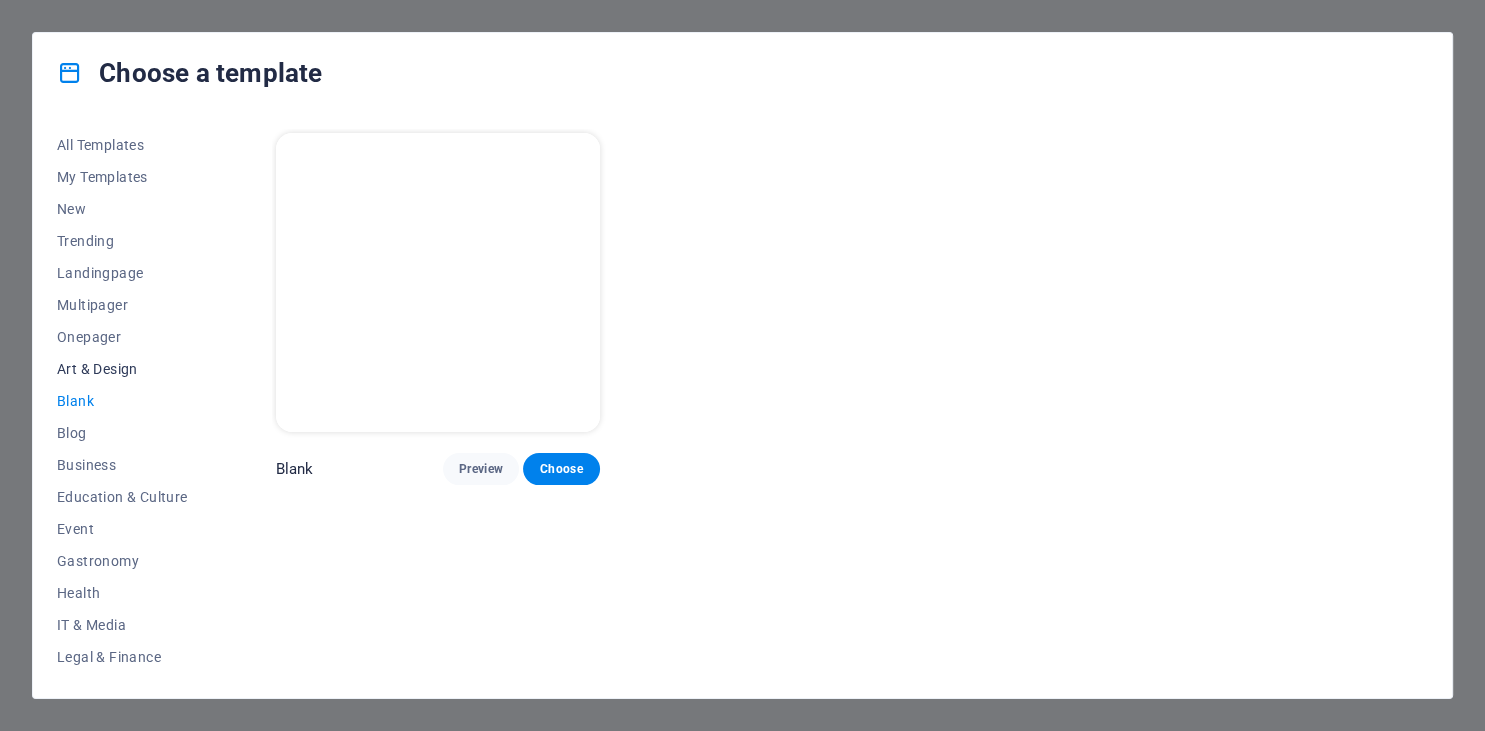 click on "Art & Design" at bounding box center (122, 369) 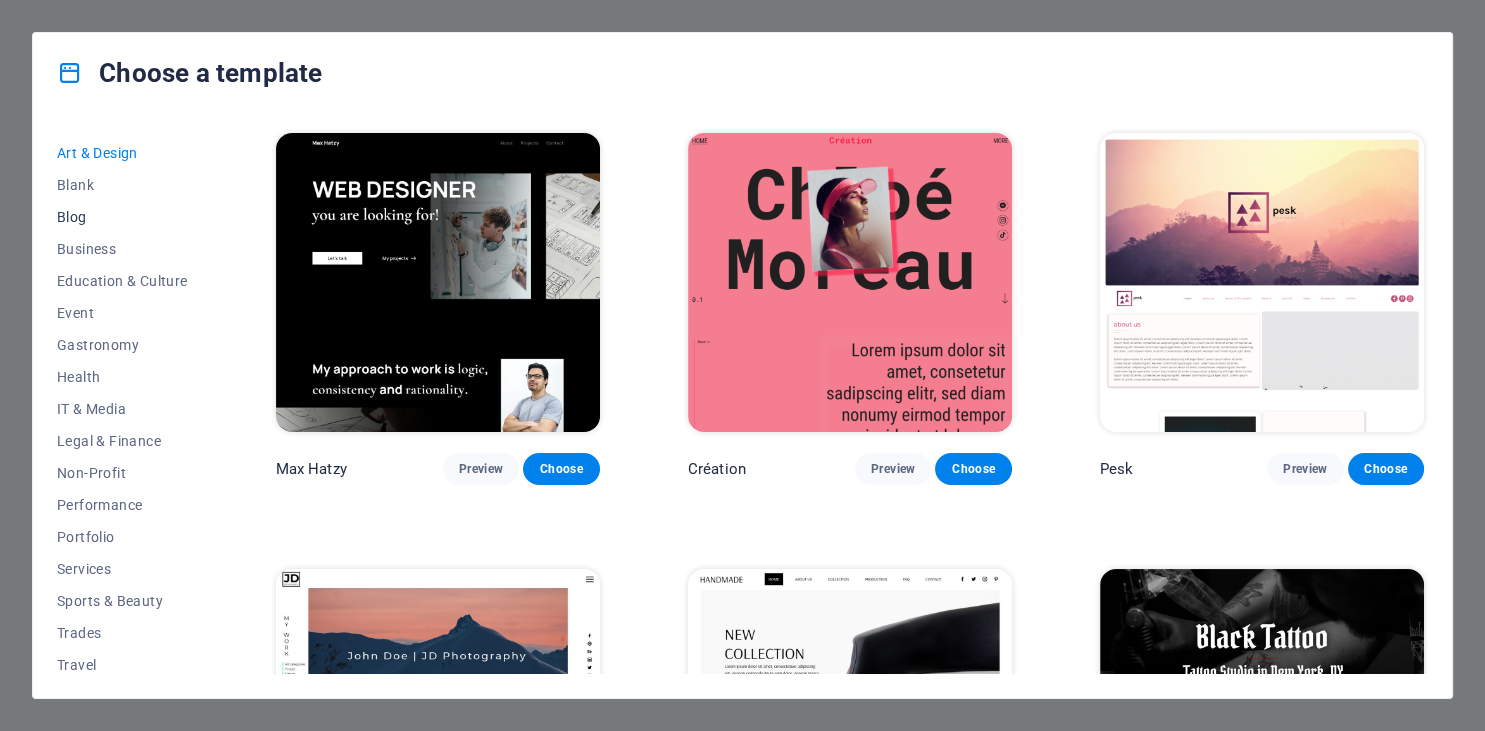 scroll, scrollTop: 254, scrollLeft: 0, axis: vertical 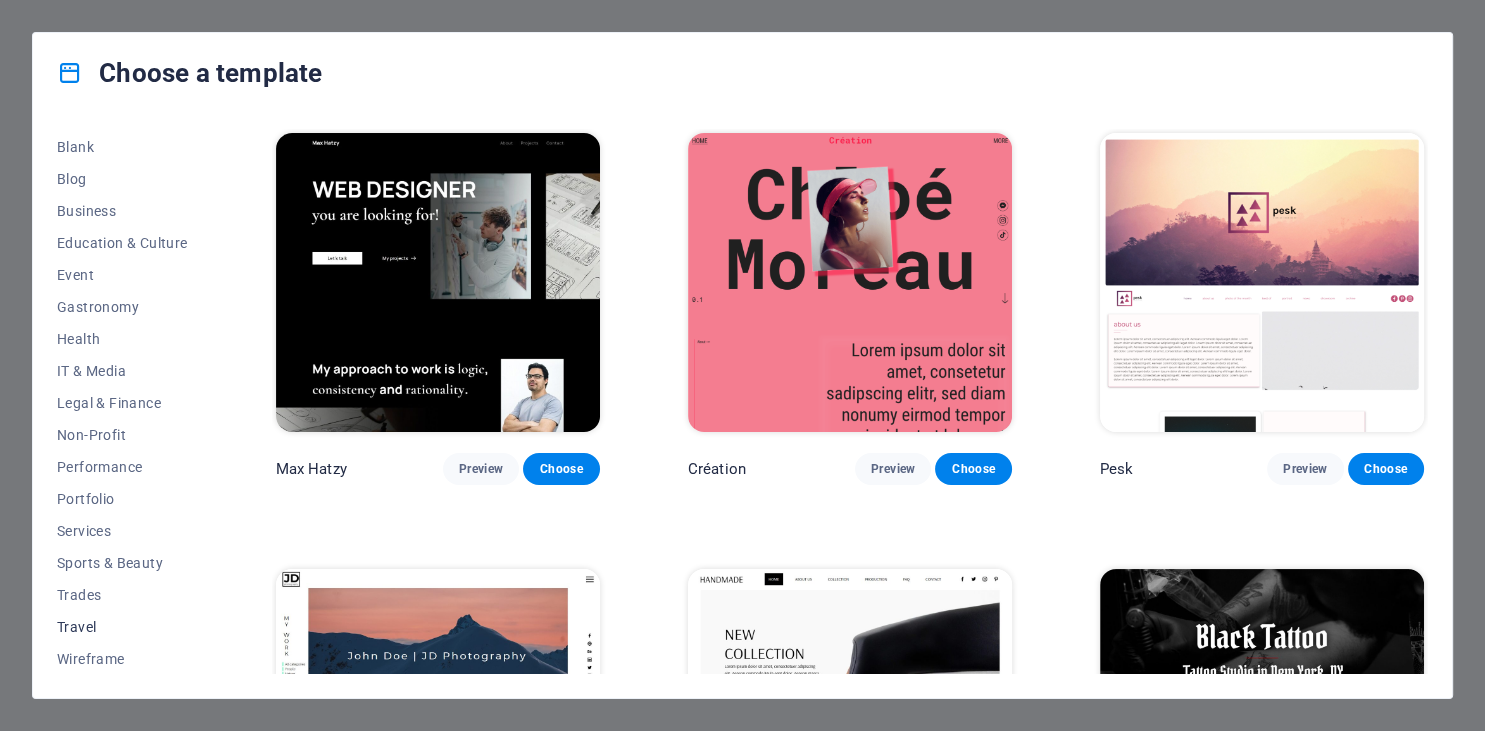 click on "Travel" at bounding box center (122, 627) 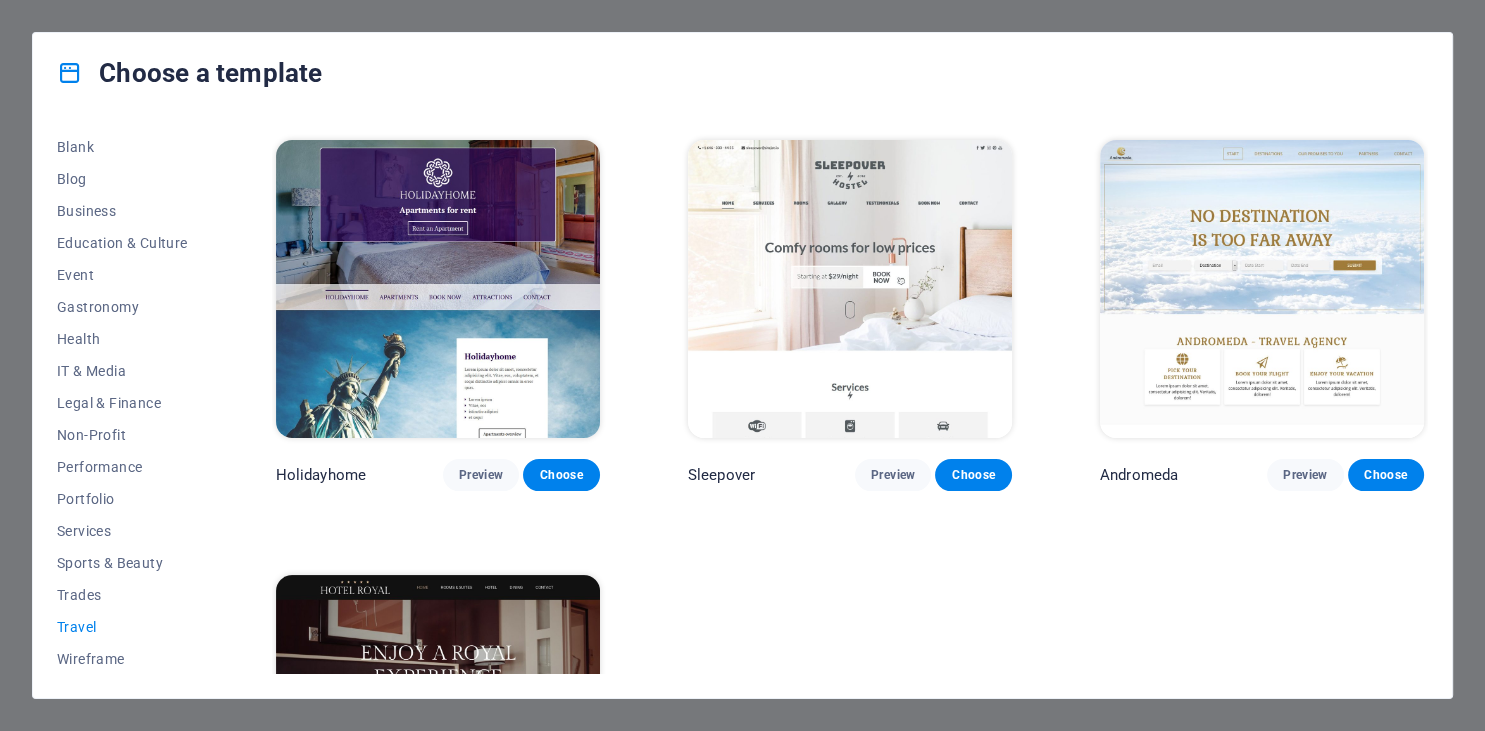 scroll, scrollTop: 439, scrollLeft: 0, axis: vertical 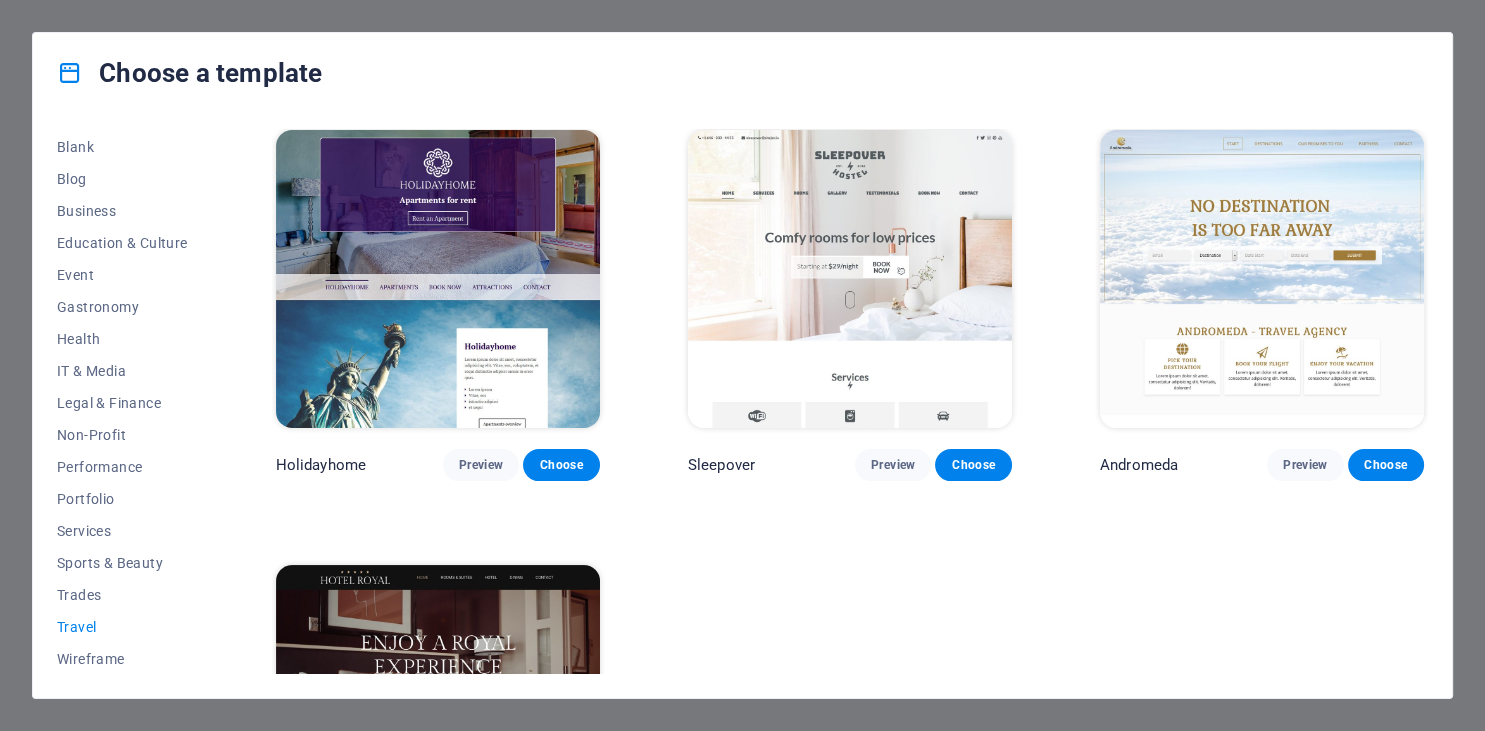 click at bounding box center (1262, 279) 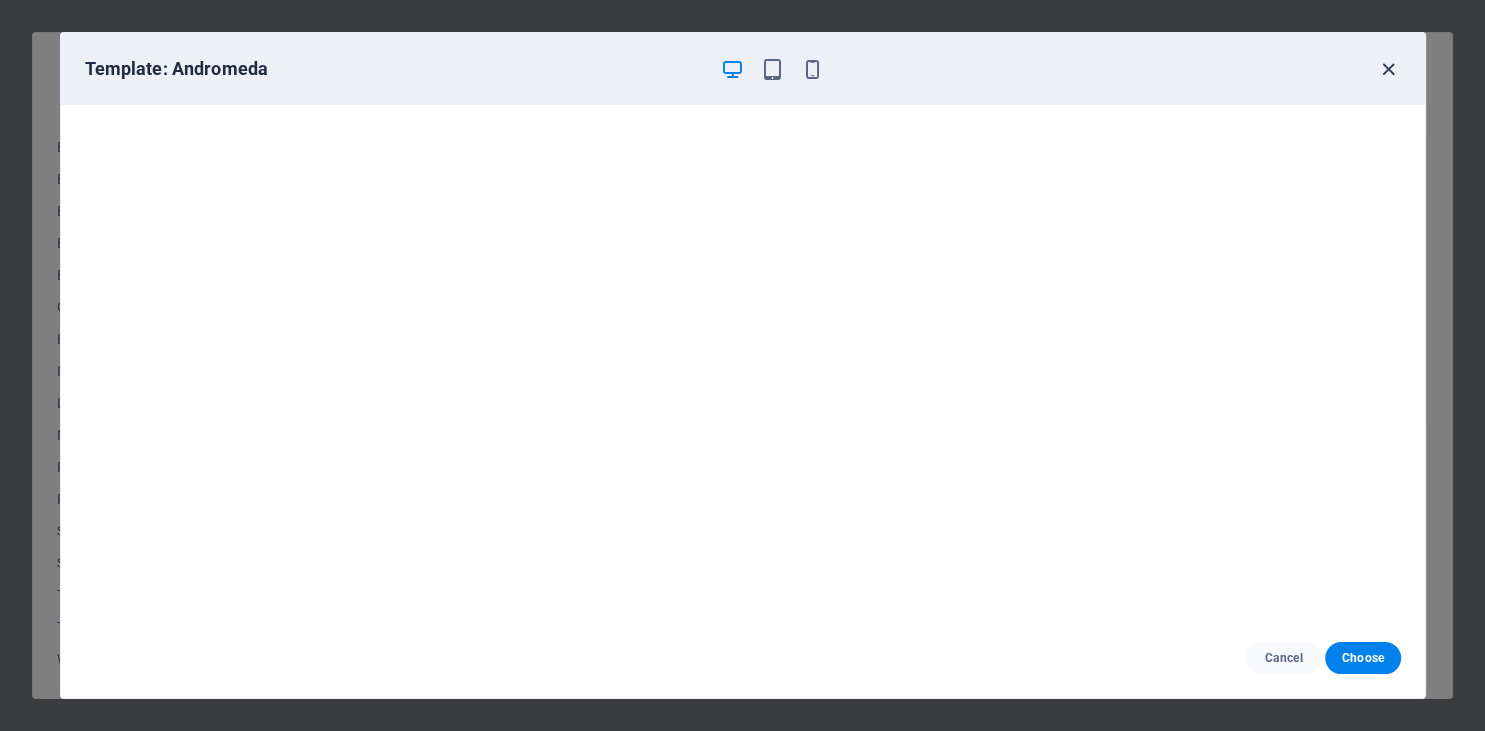 click at bounding box center [1388, 69] 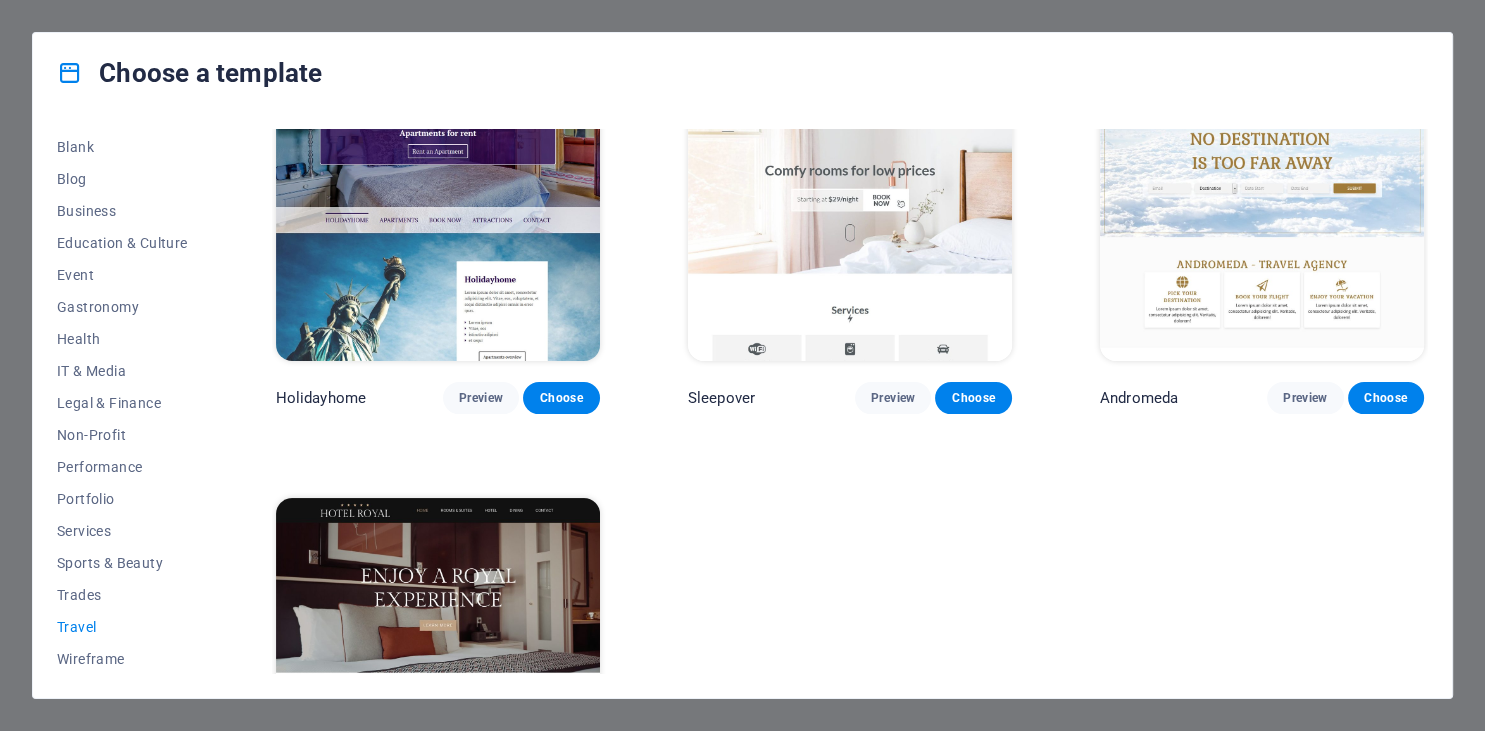 scroll, scrollTop: 682, scrollLeft: 0, axis: vertical 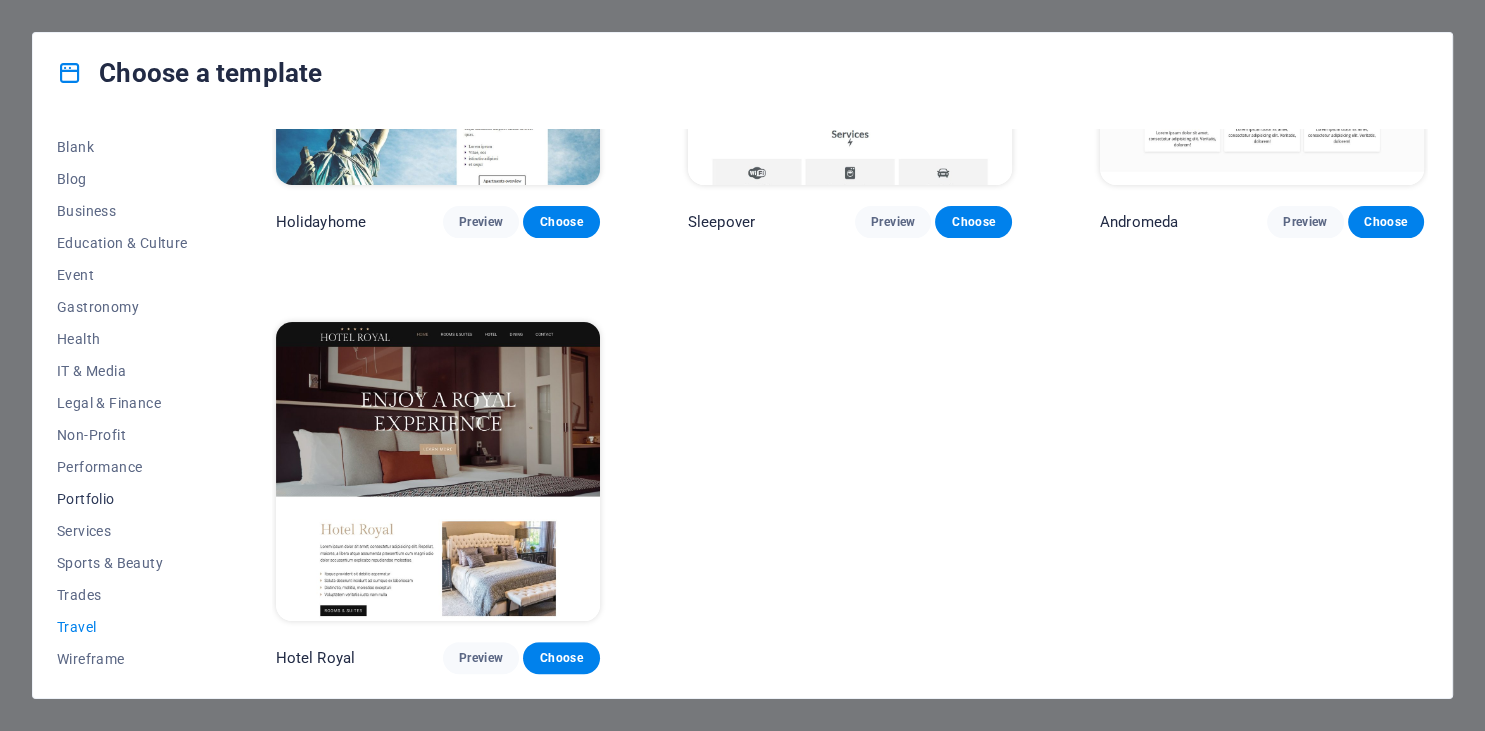 click on "Portfolio" at bounding box center (122, 499) 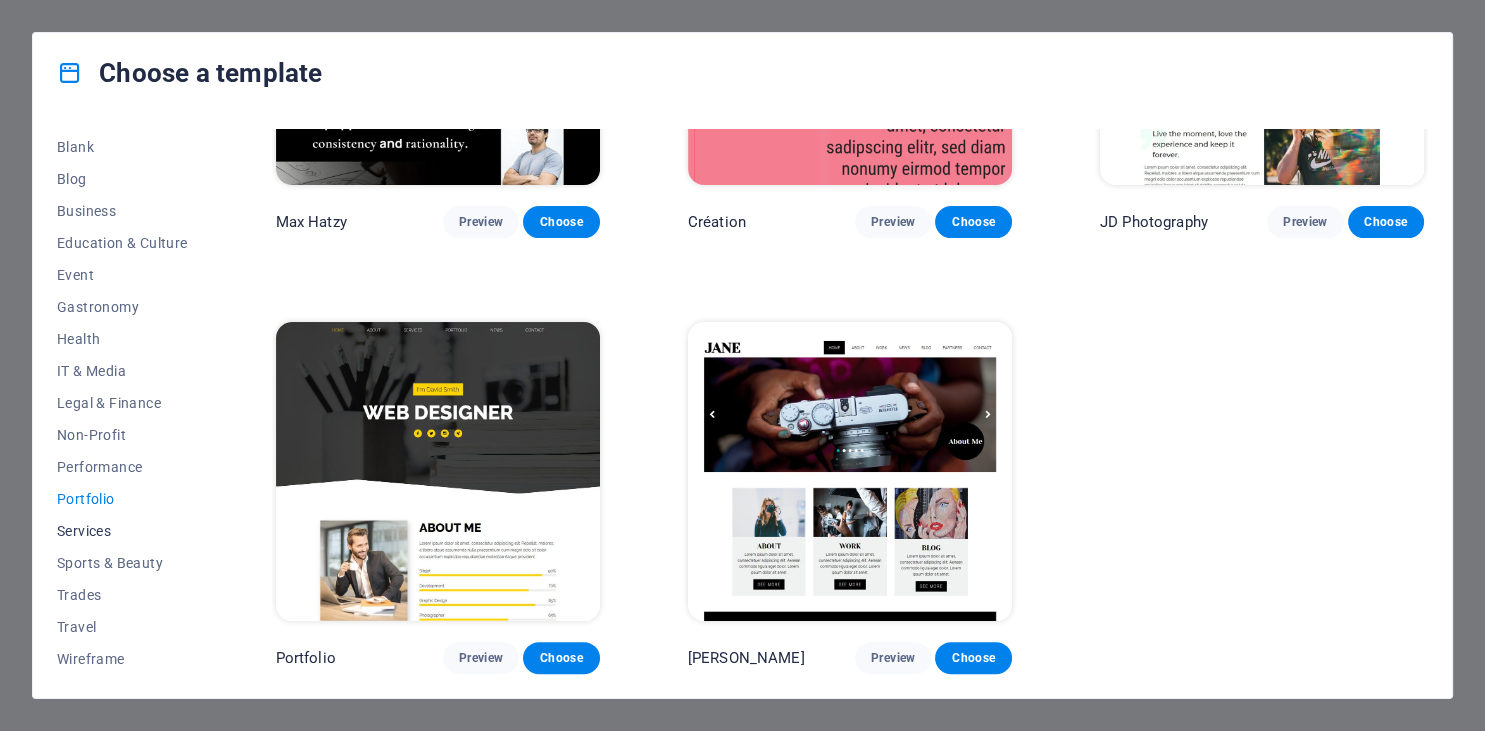 click on "Services" at bounding box center [122, 531] 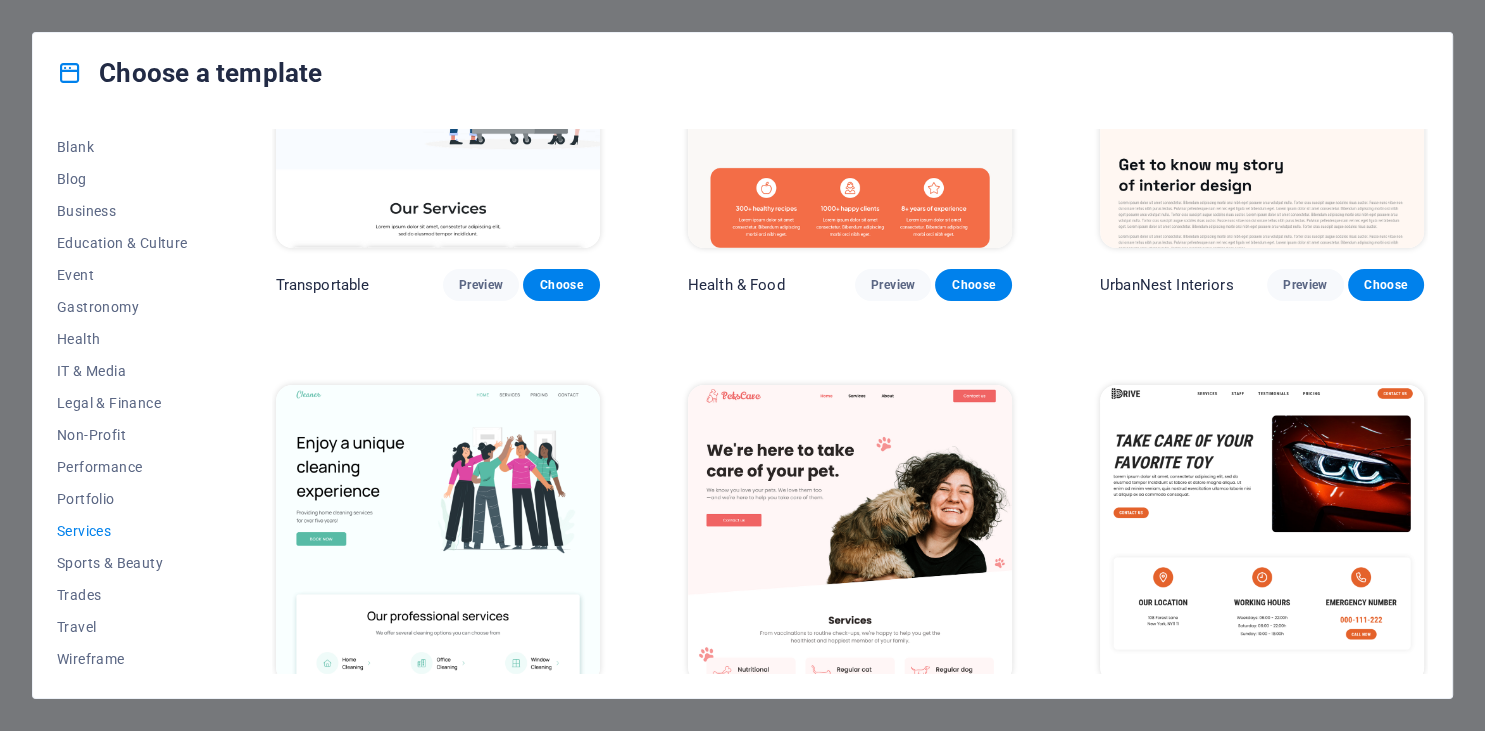 scroll, scrollTop: 0, scrollLeft: 0, axis: both 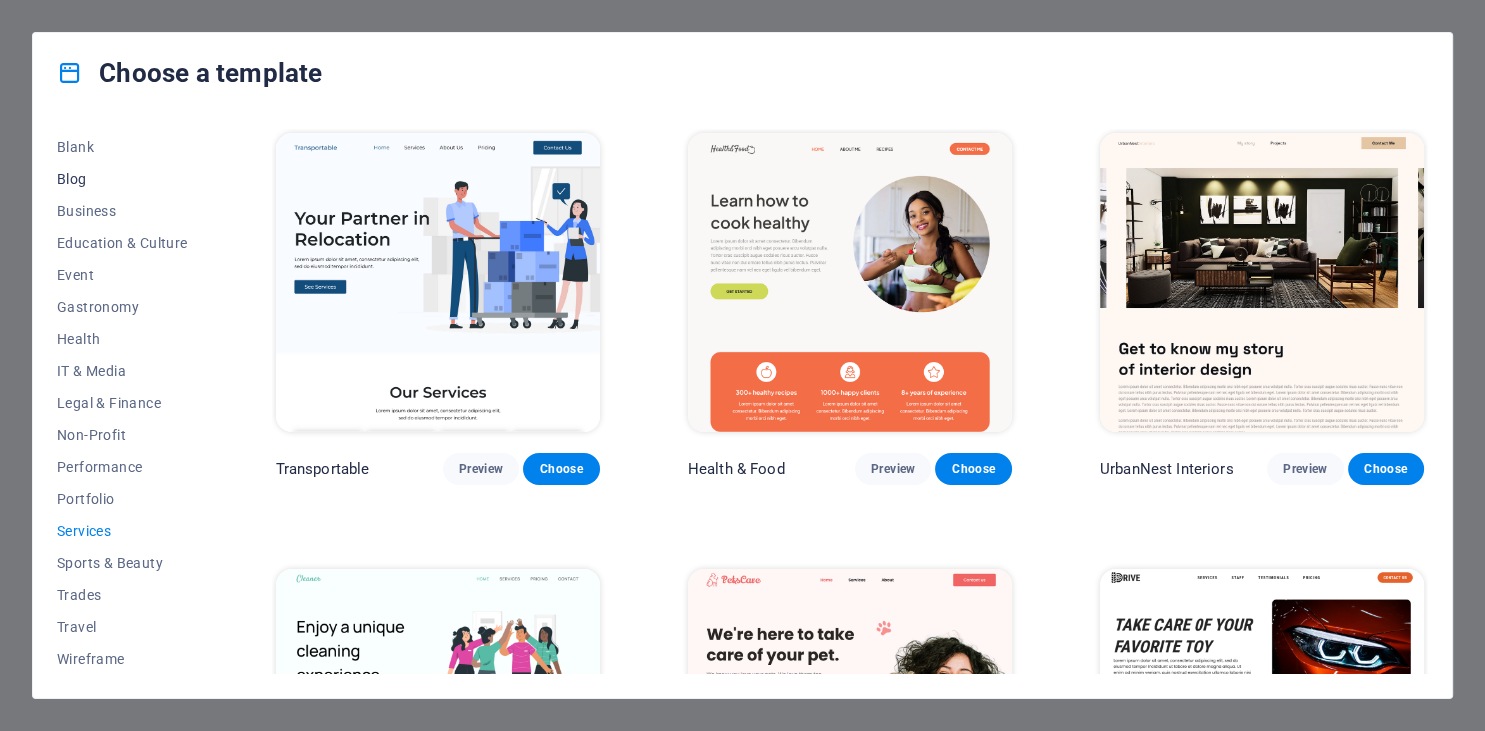 click on "Blog" at bounding box center (122, 179) 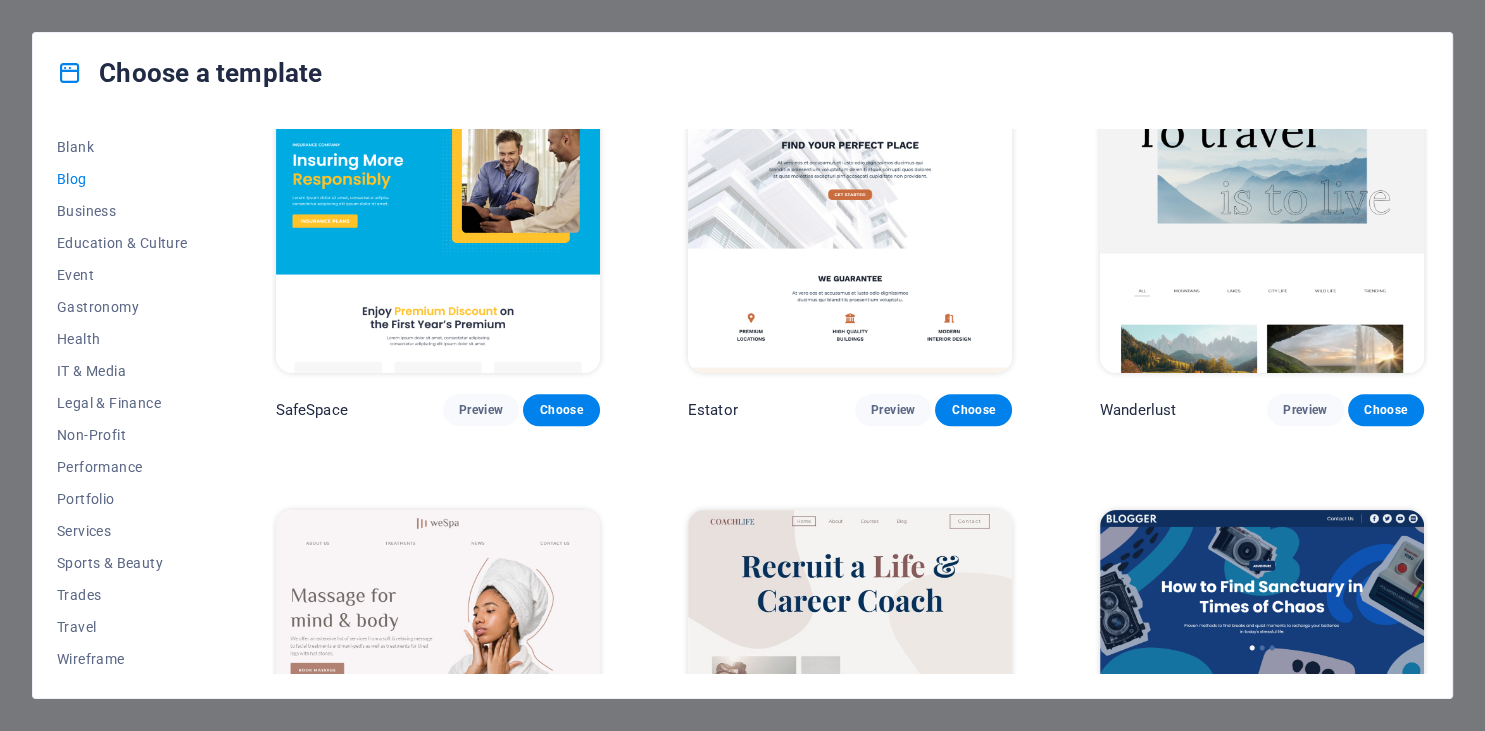 scroll, scrollTop: 932, scrollLeft: 0, axis: vertical 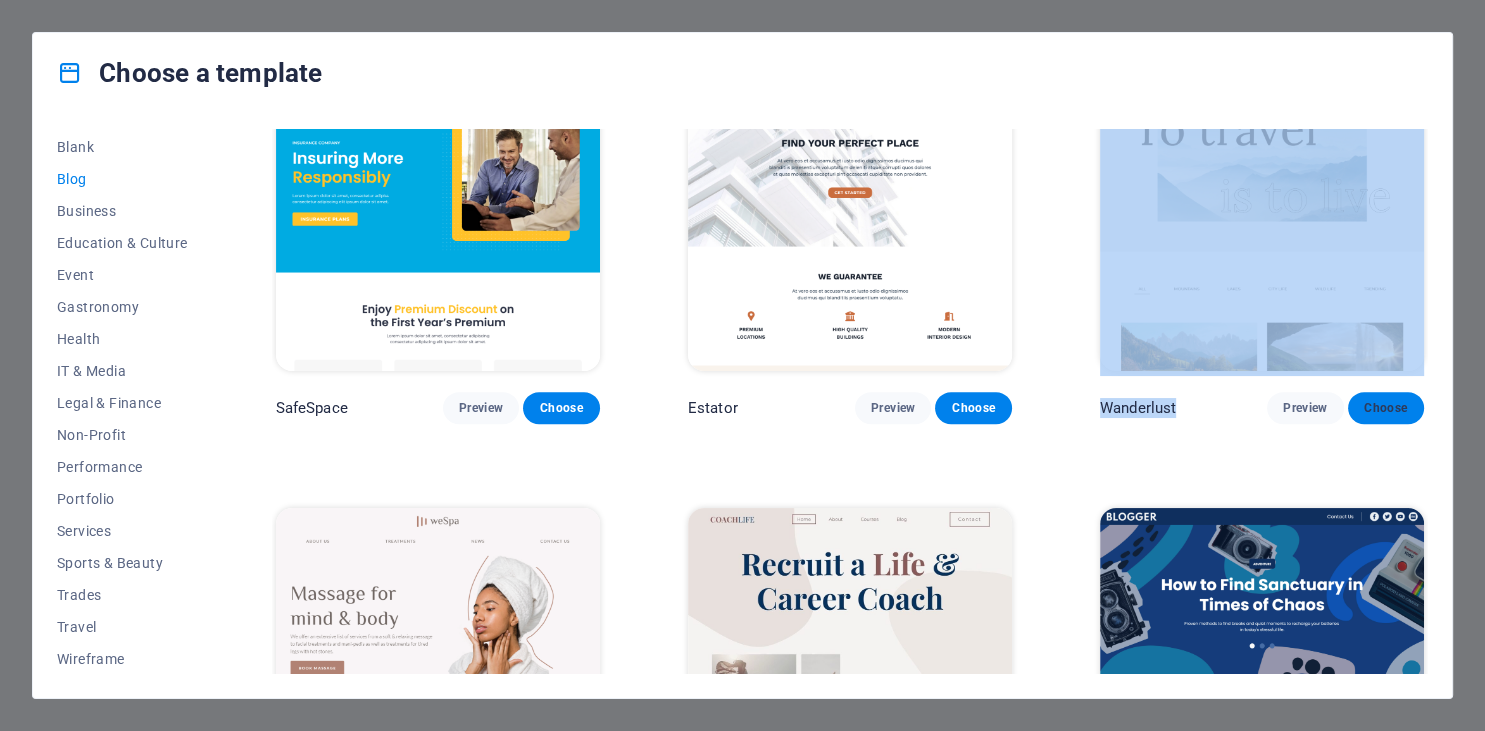 drag, startPoint x: 1484, startPoint y: 242, endPoint x: 1376, endPoint y: 406, distance: 196.367 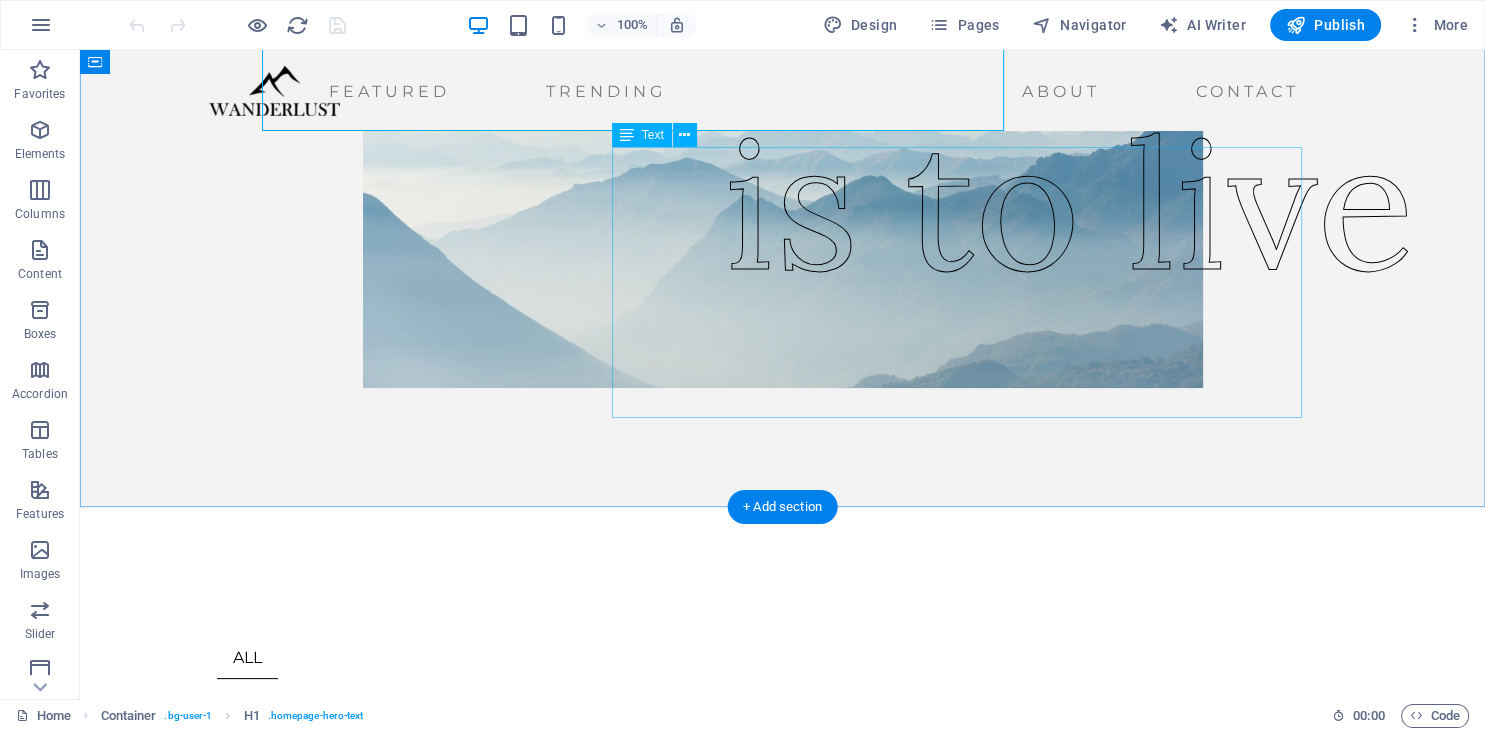 scroll, scrollTop: 263, scrollLeft: 0, axis: vertical 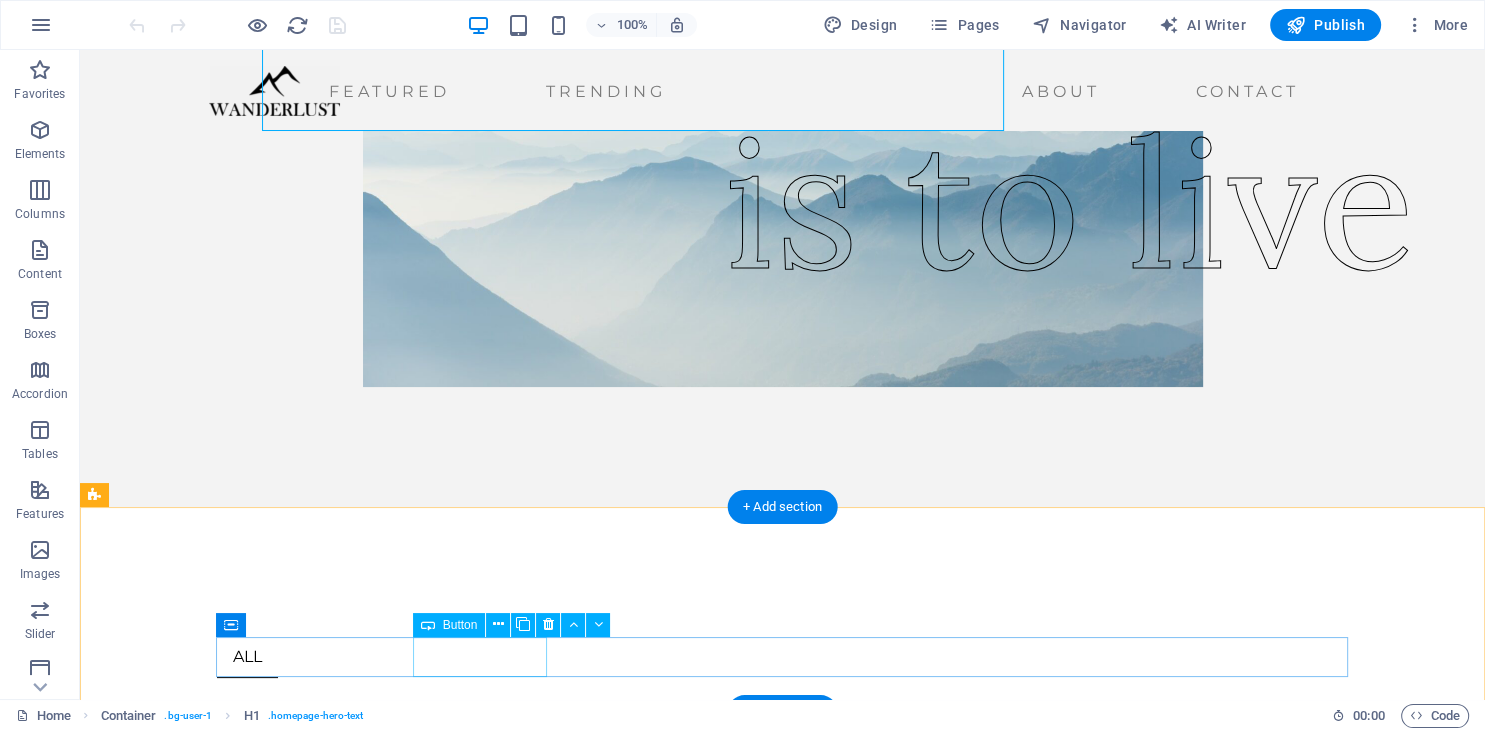 click on "MOUNTAINS" at bounding box center [783, 738] 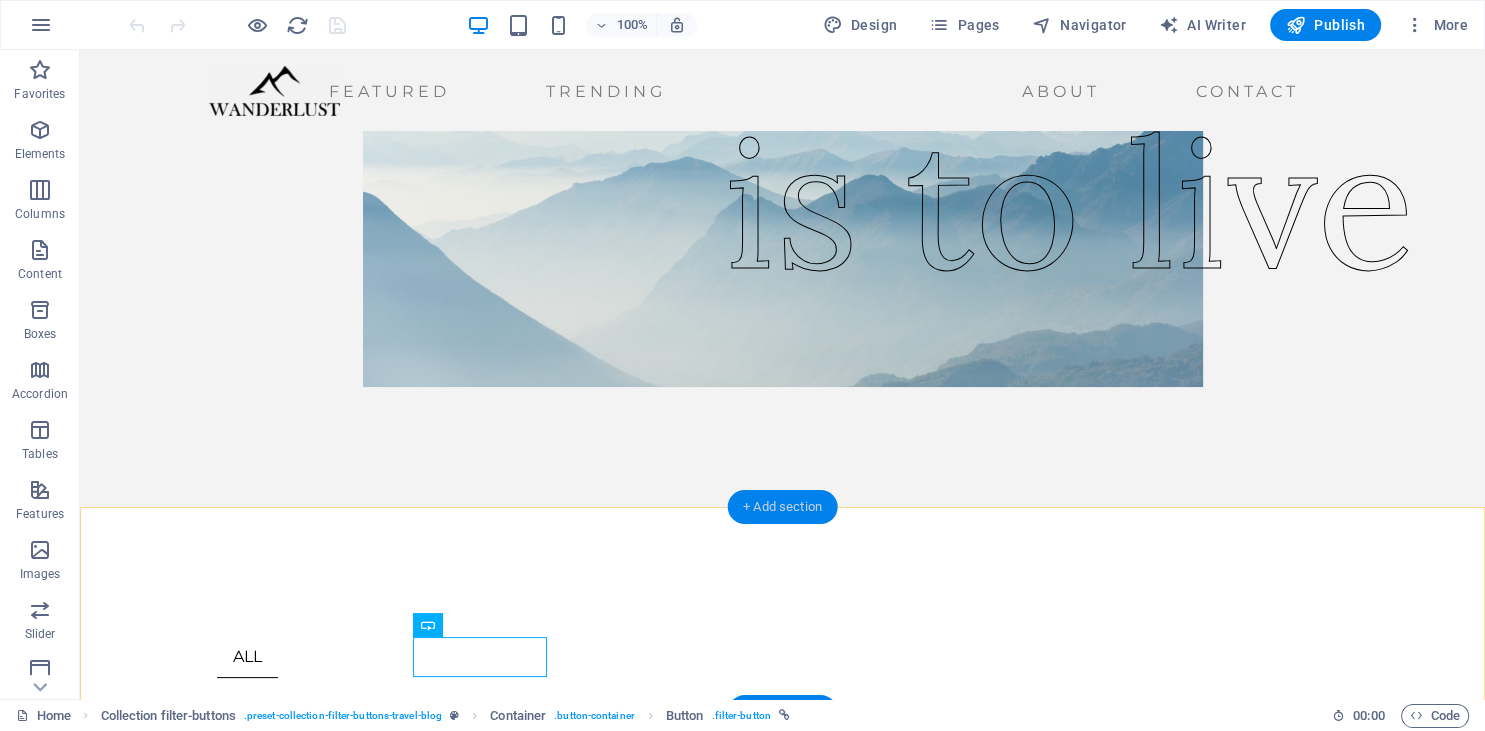 click on "+ Add section" at bounding box center (782, 507) 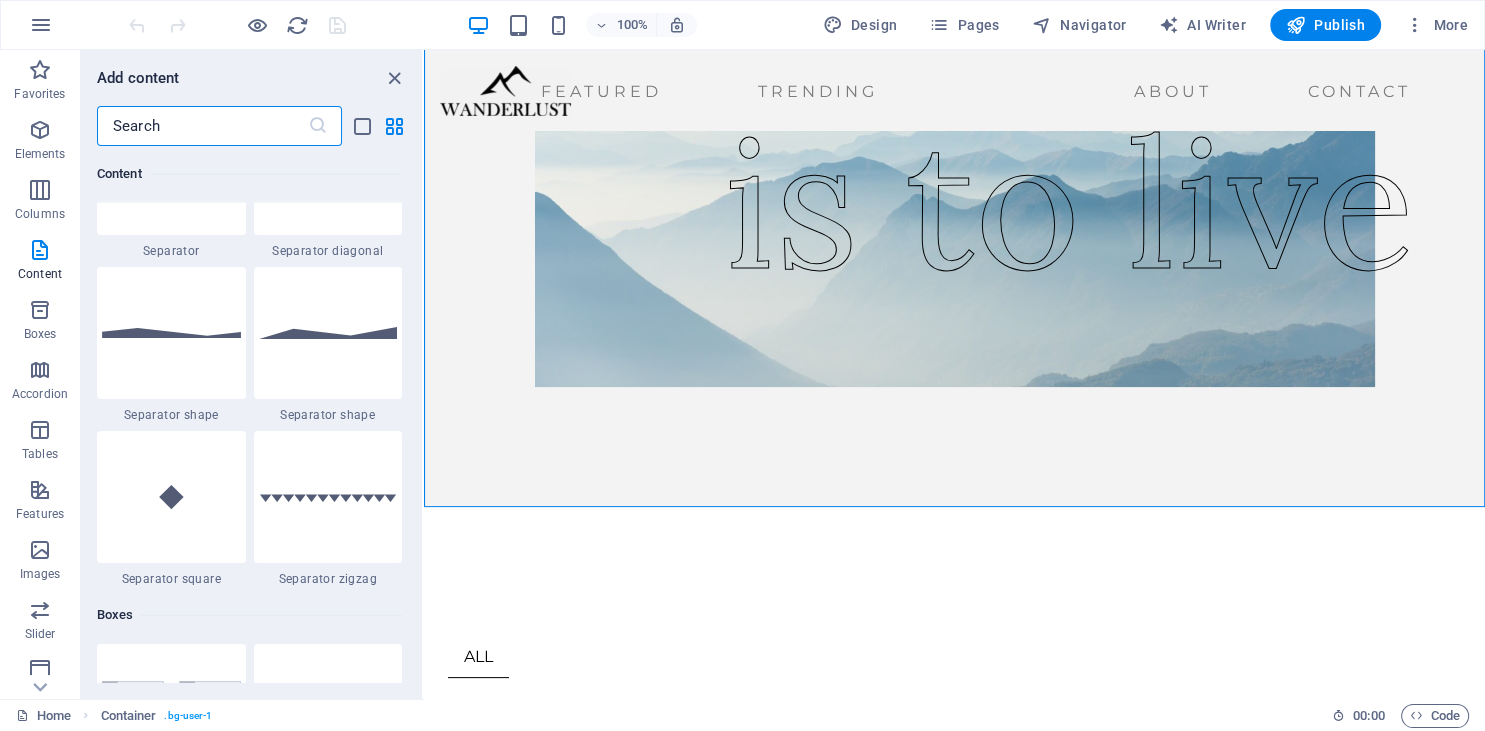 scroll, scrollTop: 4914, scrollLeft: 0, axis: vertical 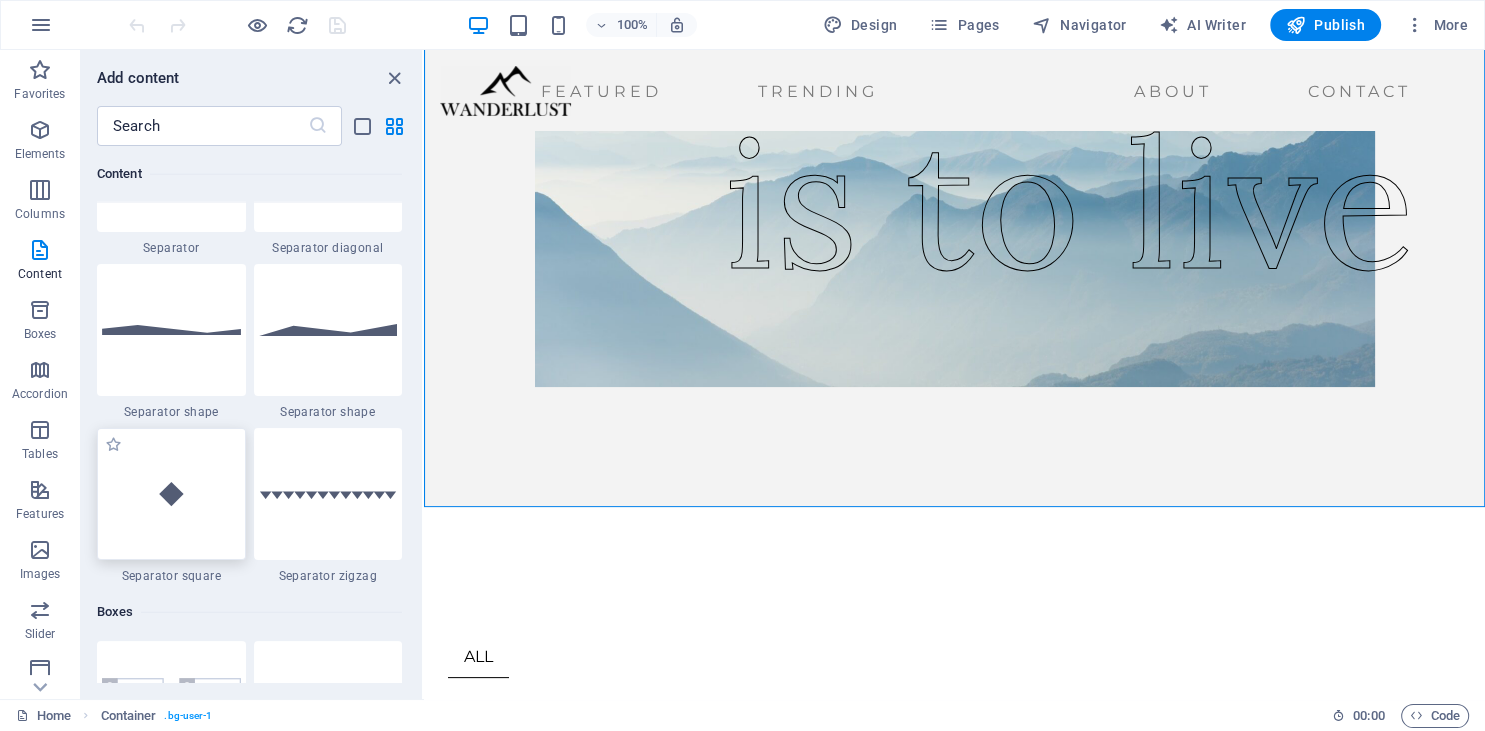 click at bounding box center (171, 494) 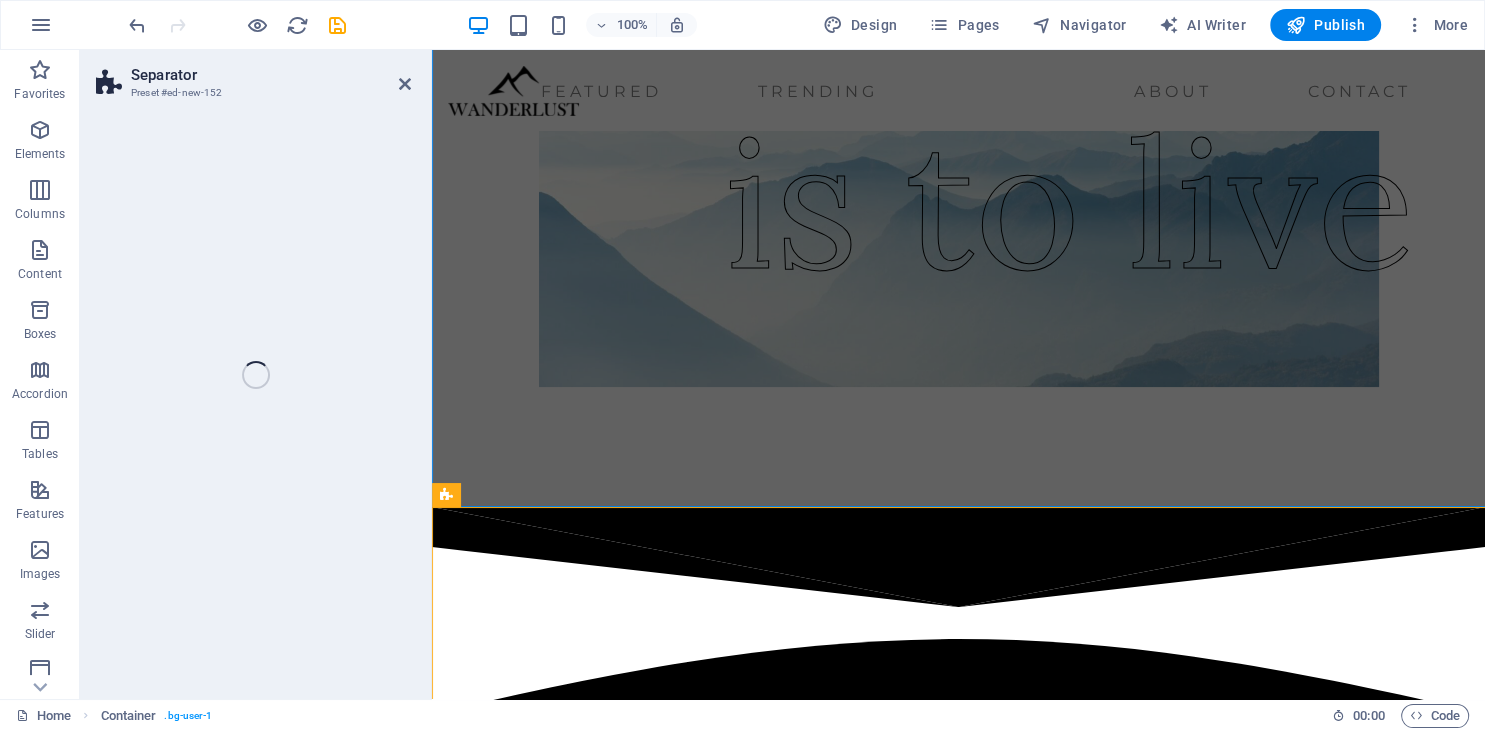 select on "square" 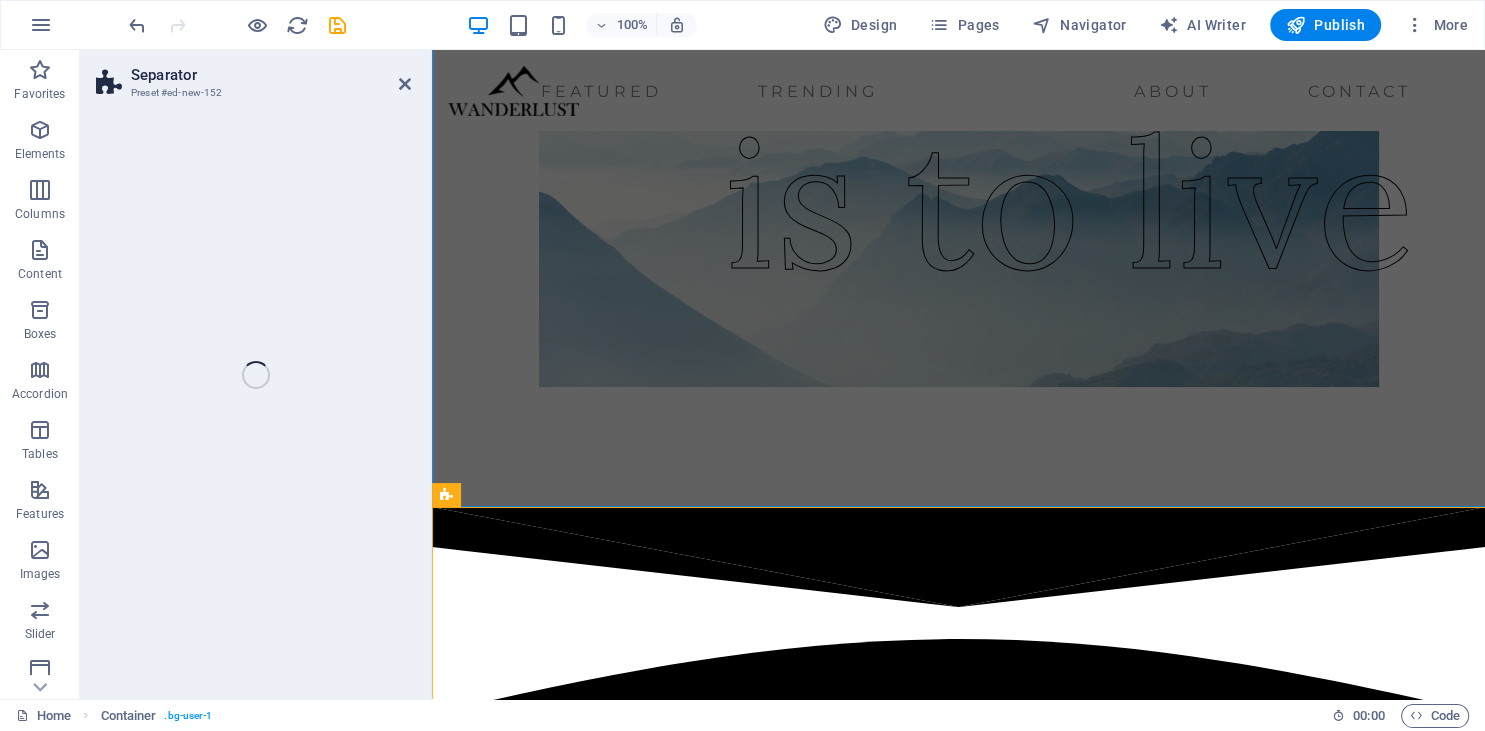 select on "rem" 